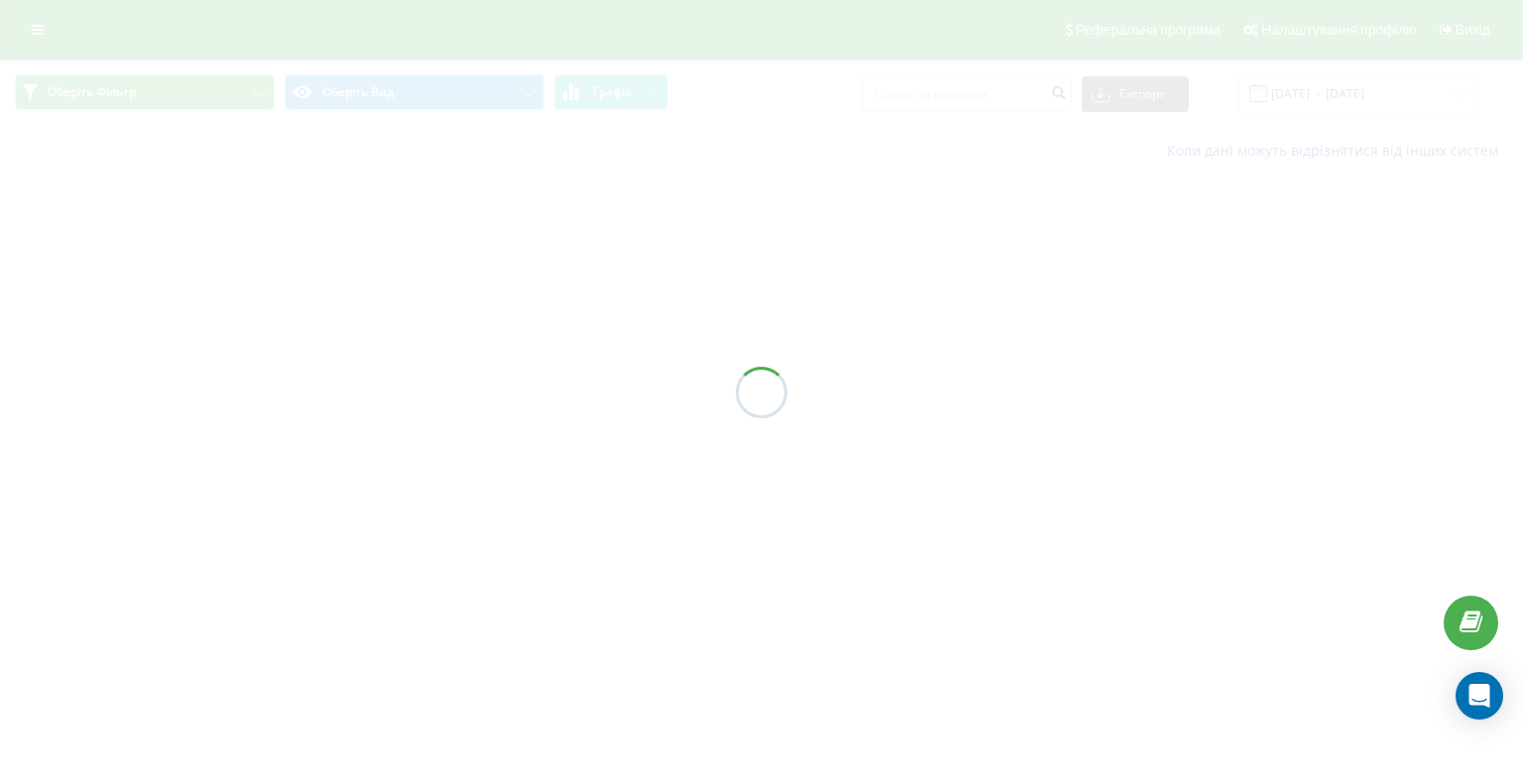 scroll, scrollTop: 0, scrollLeft: 0, axis: both 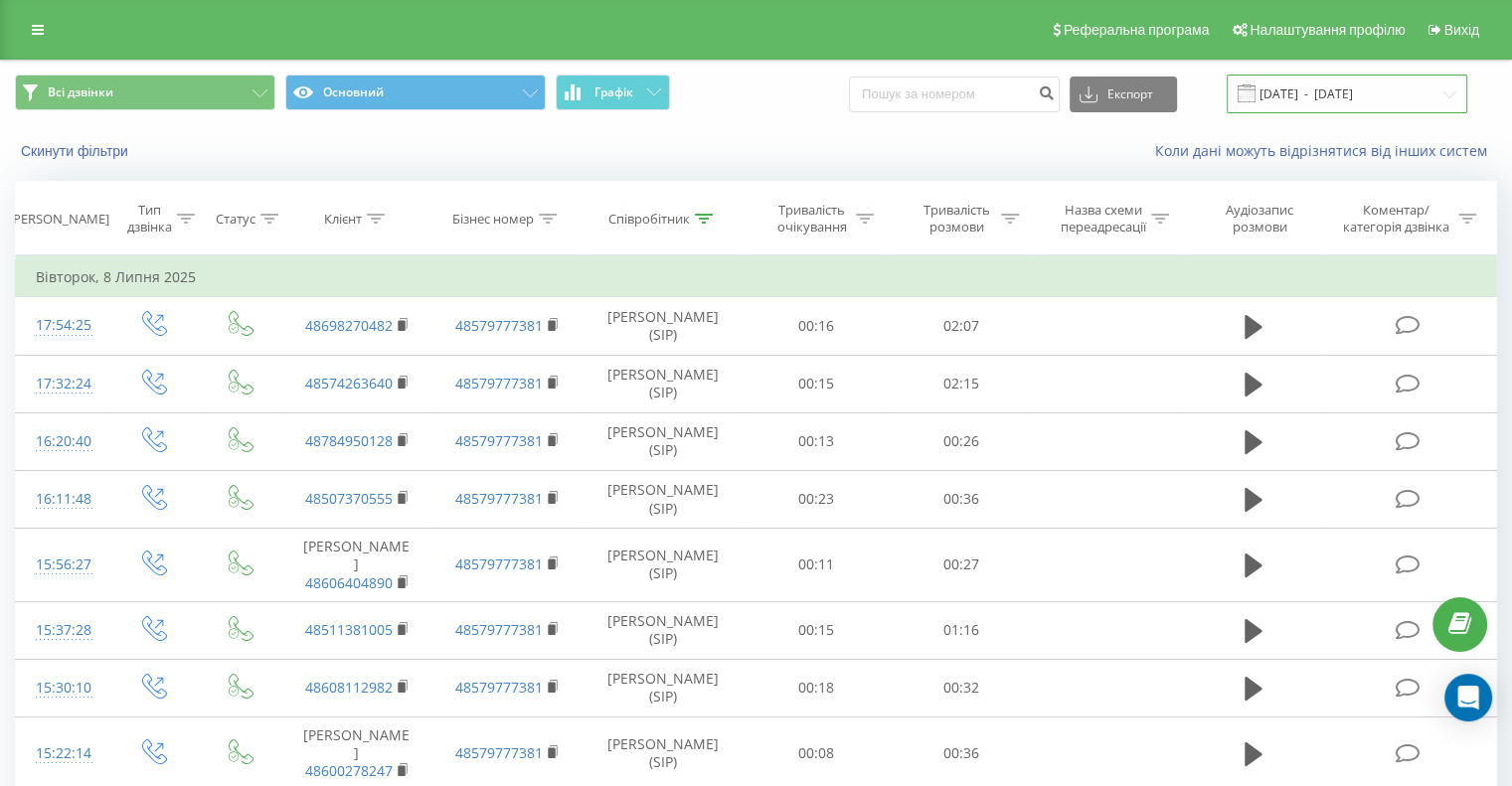 click on "[DATE]  -  [DATE]" at bounding box center (1347, 93) 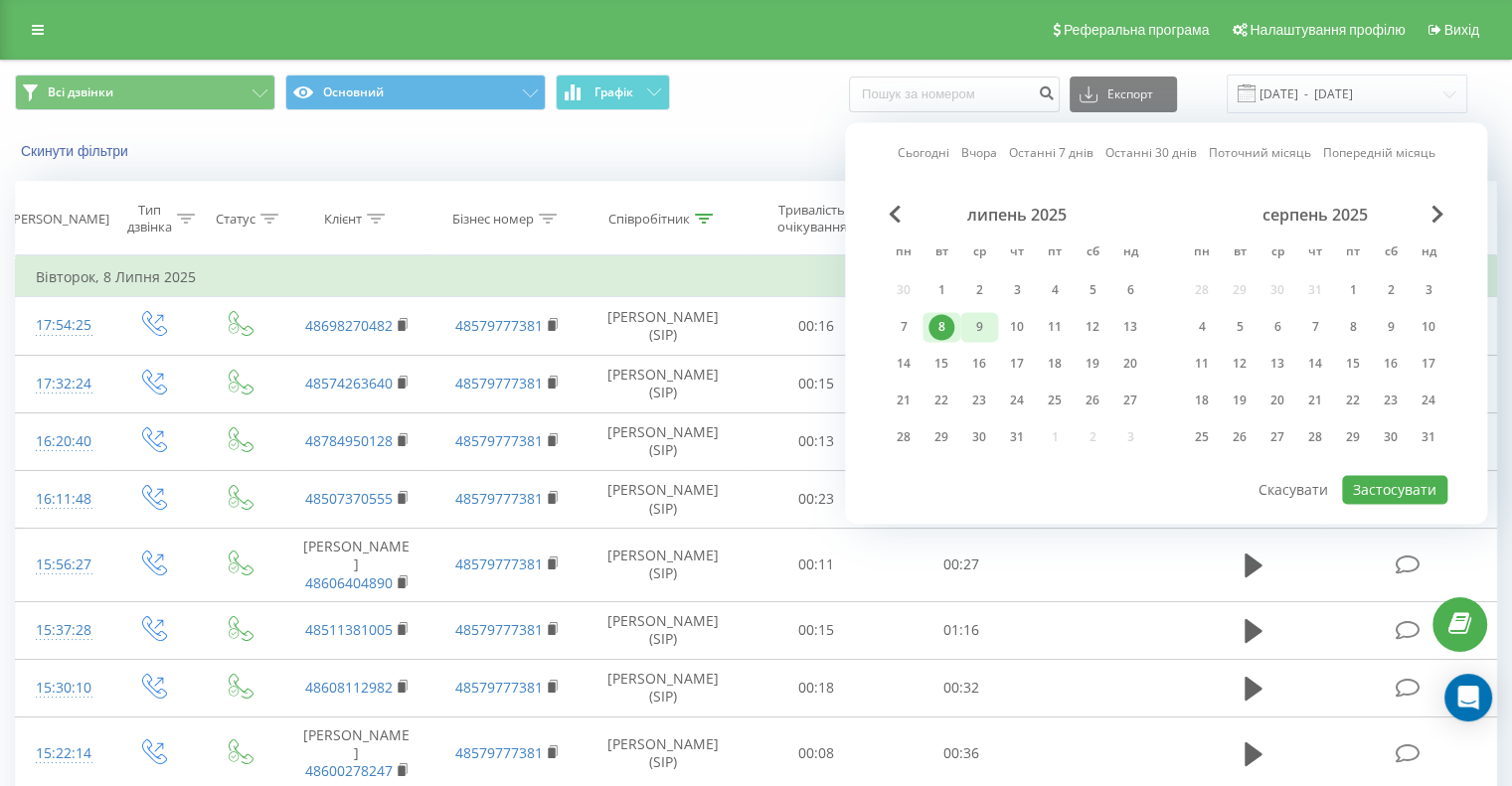 click on "9" at bounding box center (979, 327) 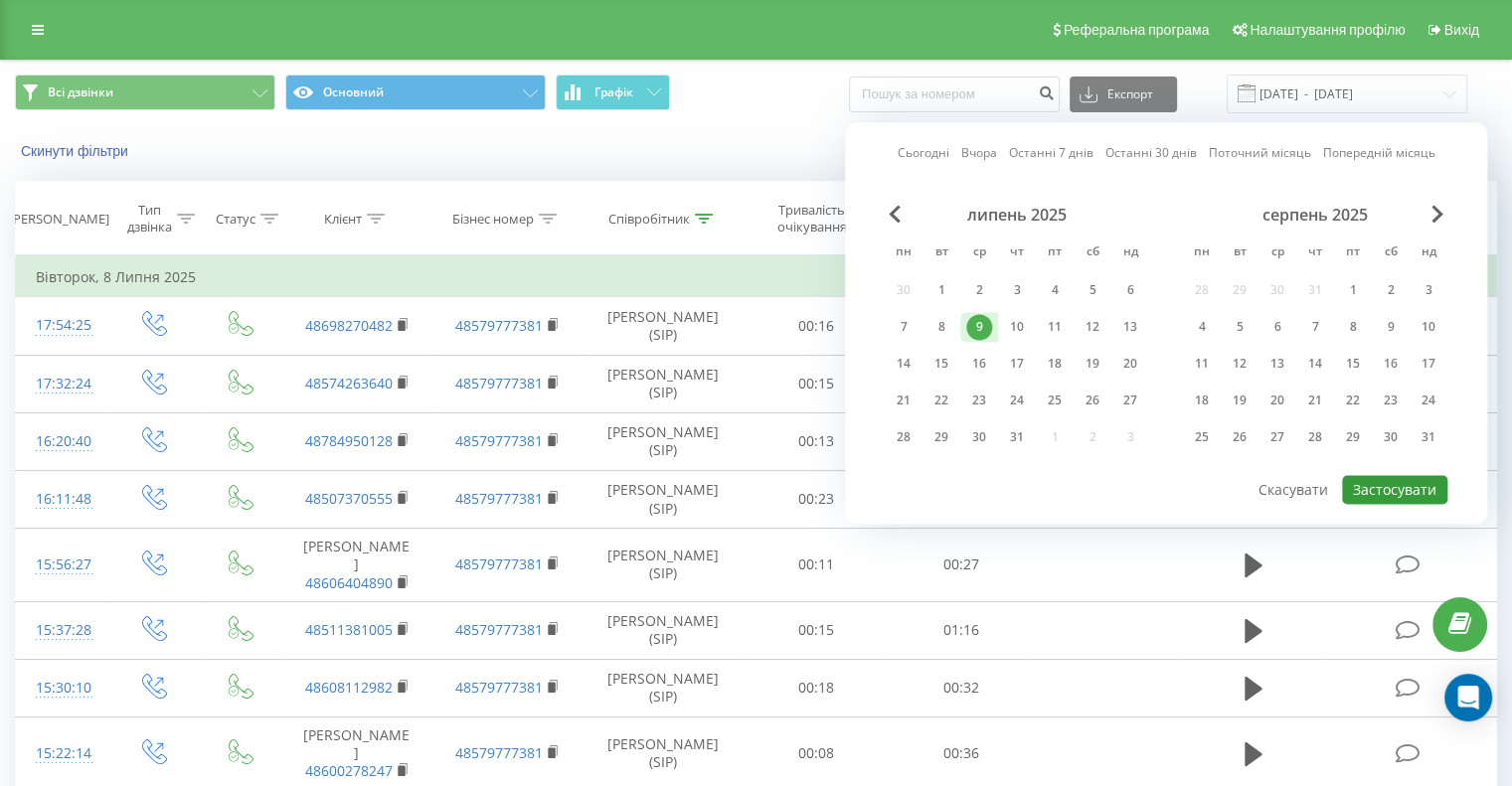 click on "Застосувати" at bounding box center (1395, 489) 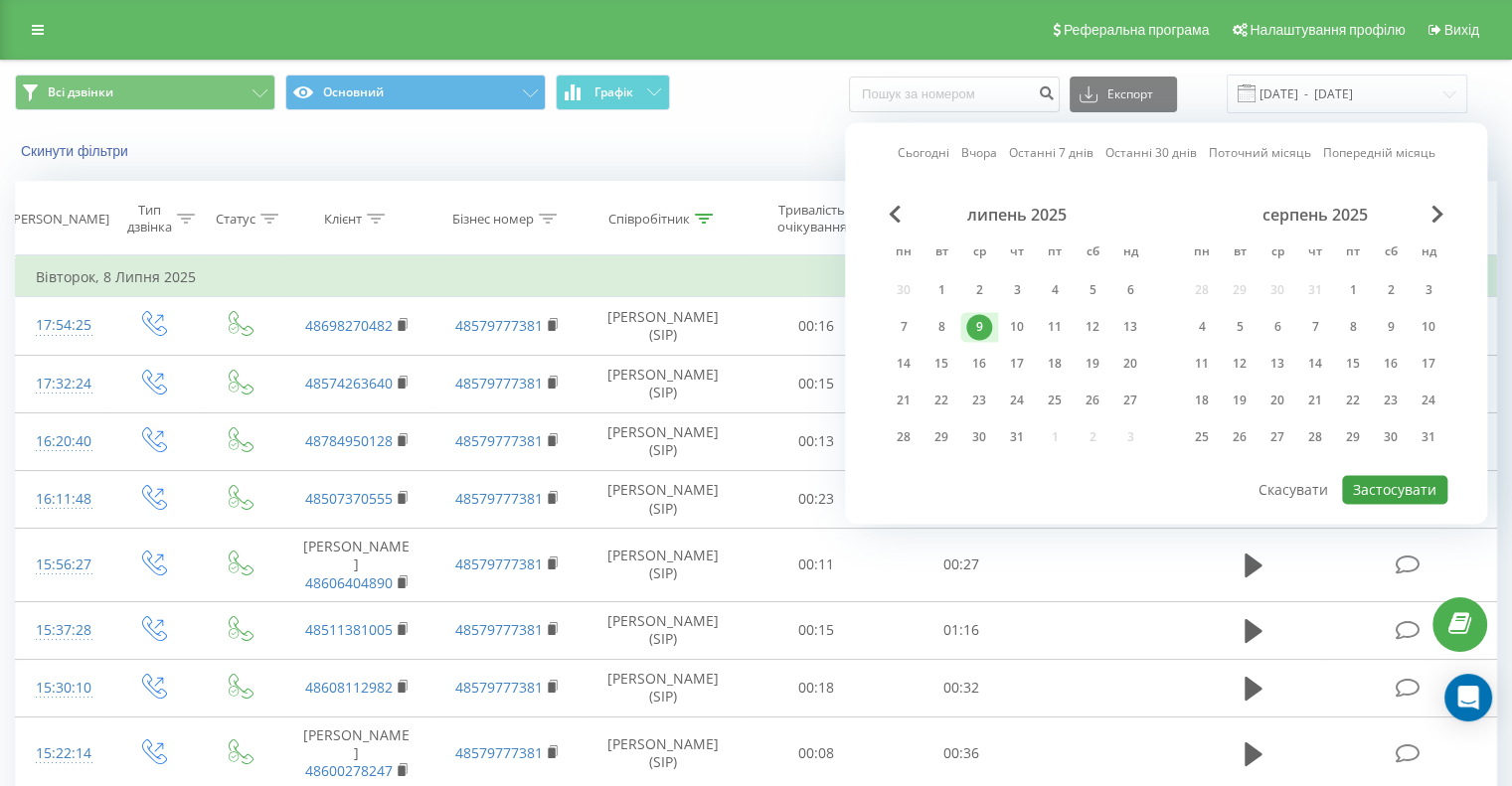type on "[DATE]  -  [DATE]" 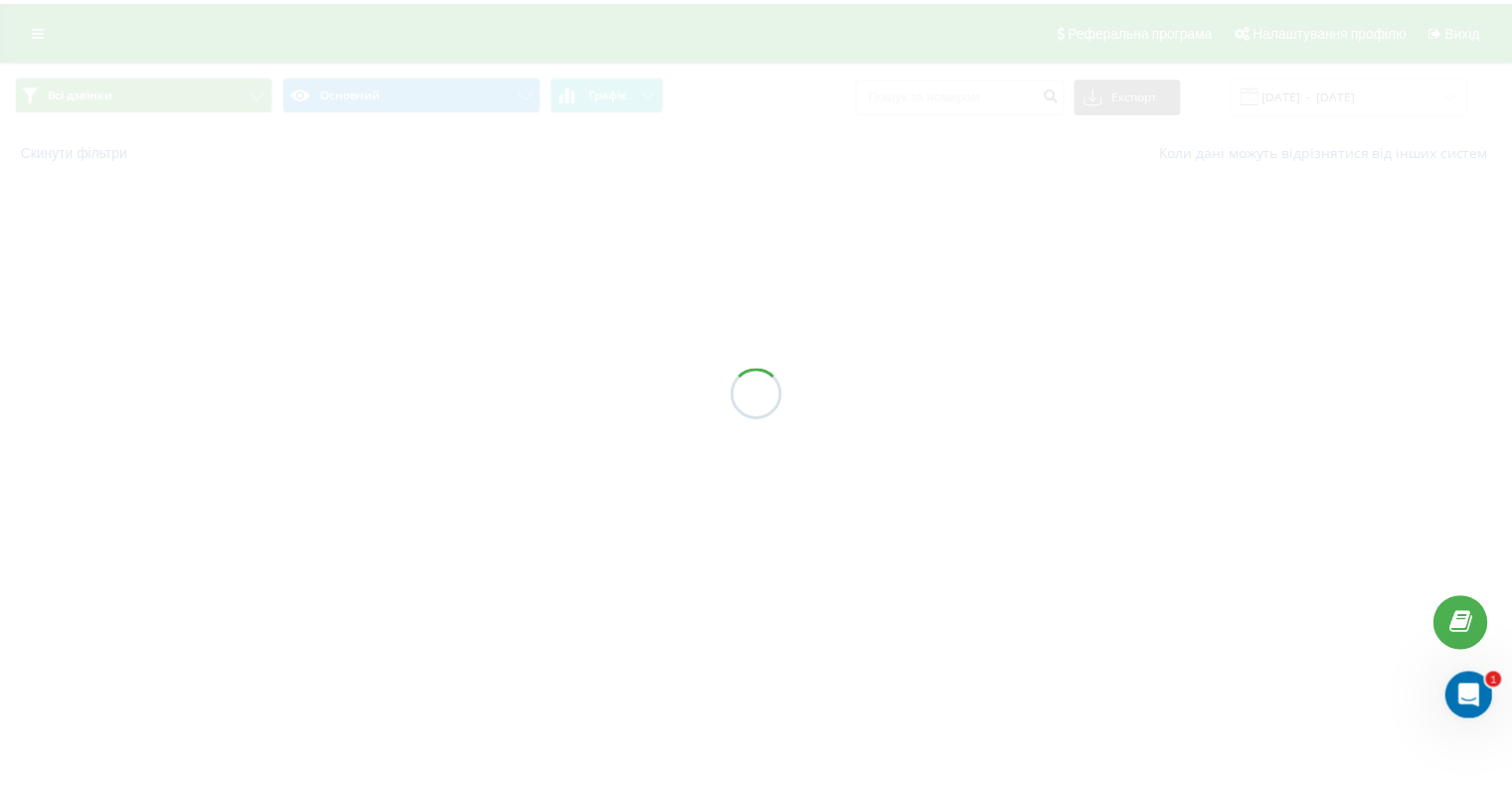scroll, scrollTop: 0, scrollLeft: 0, axis: both 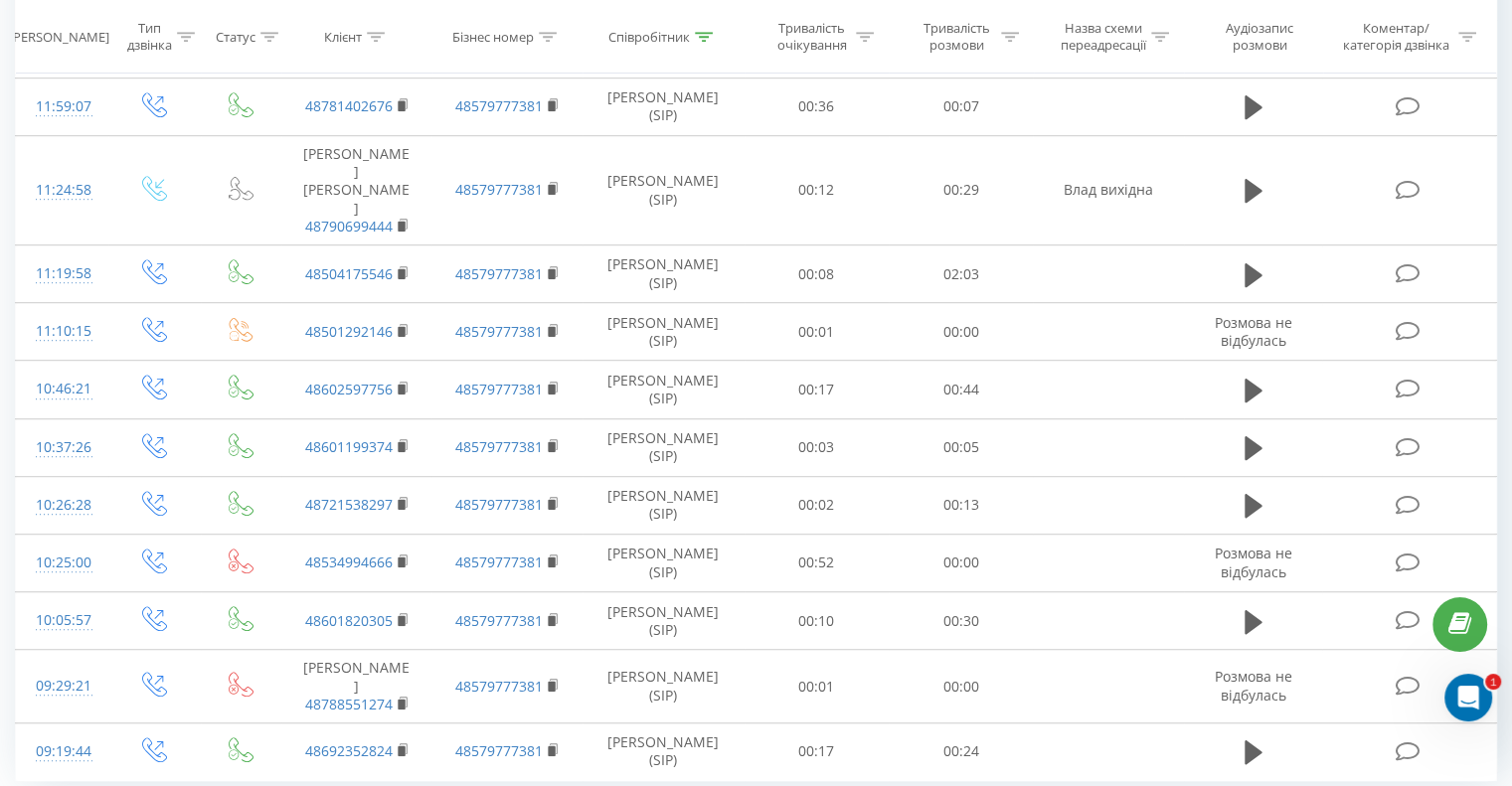 click at bounding box center [704, 37] 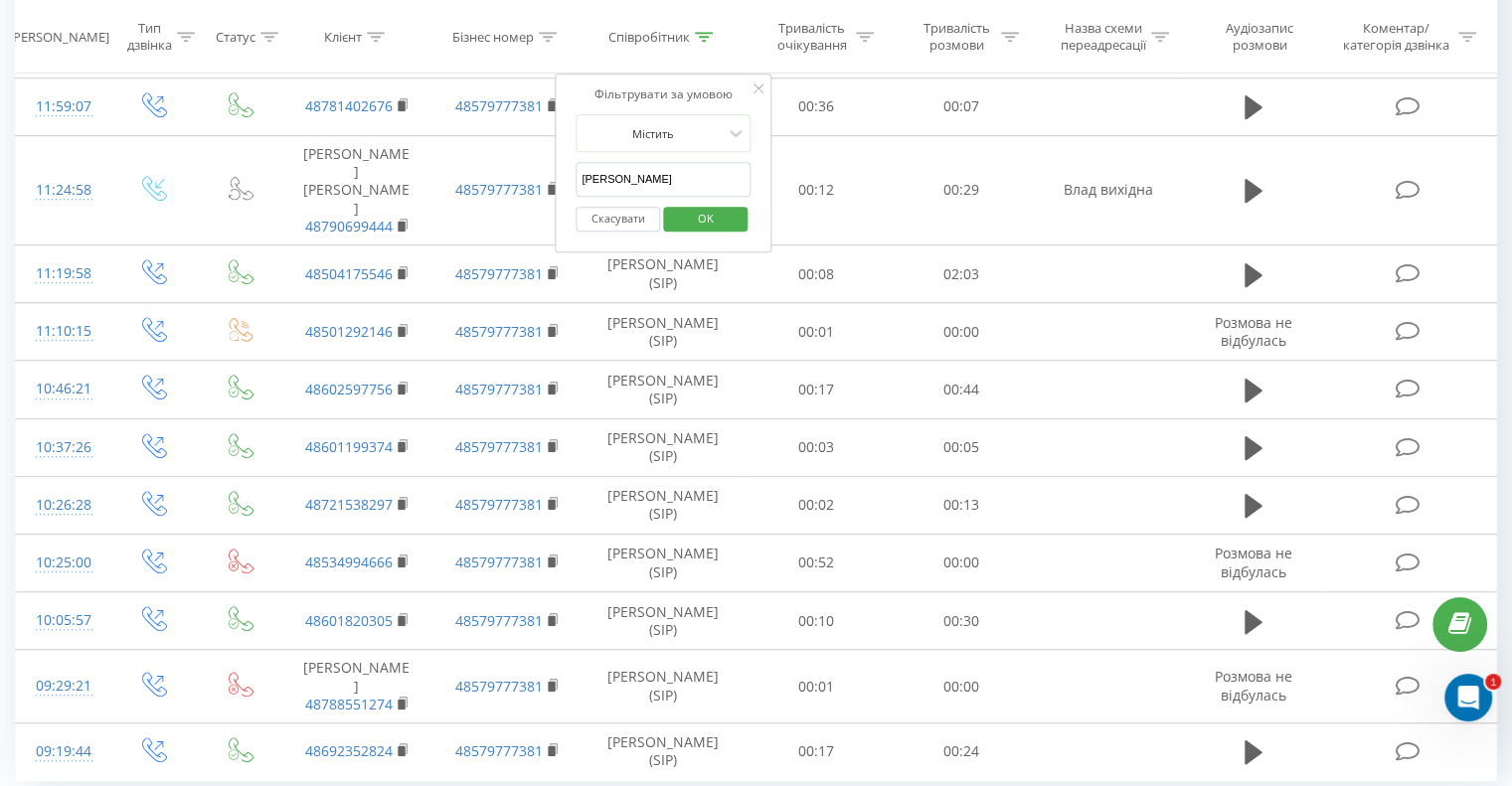 click on "[PERSON_NAME]" at bounding box center (663, 179) 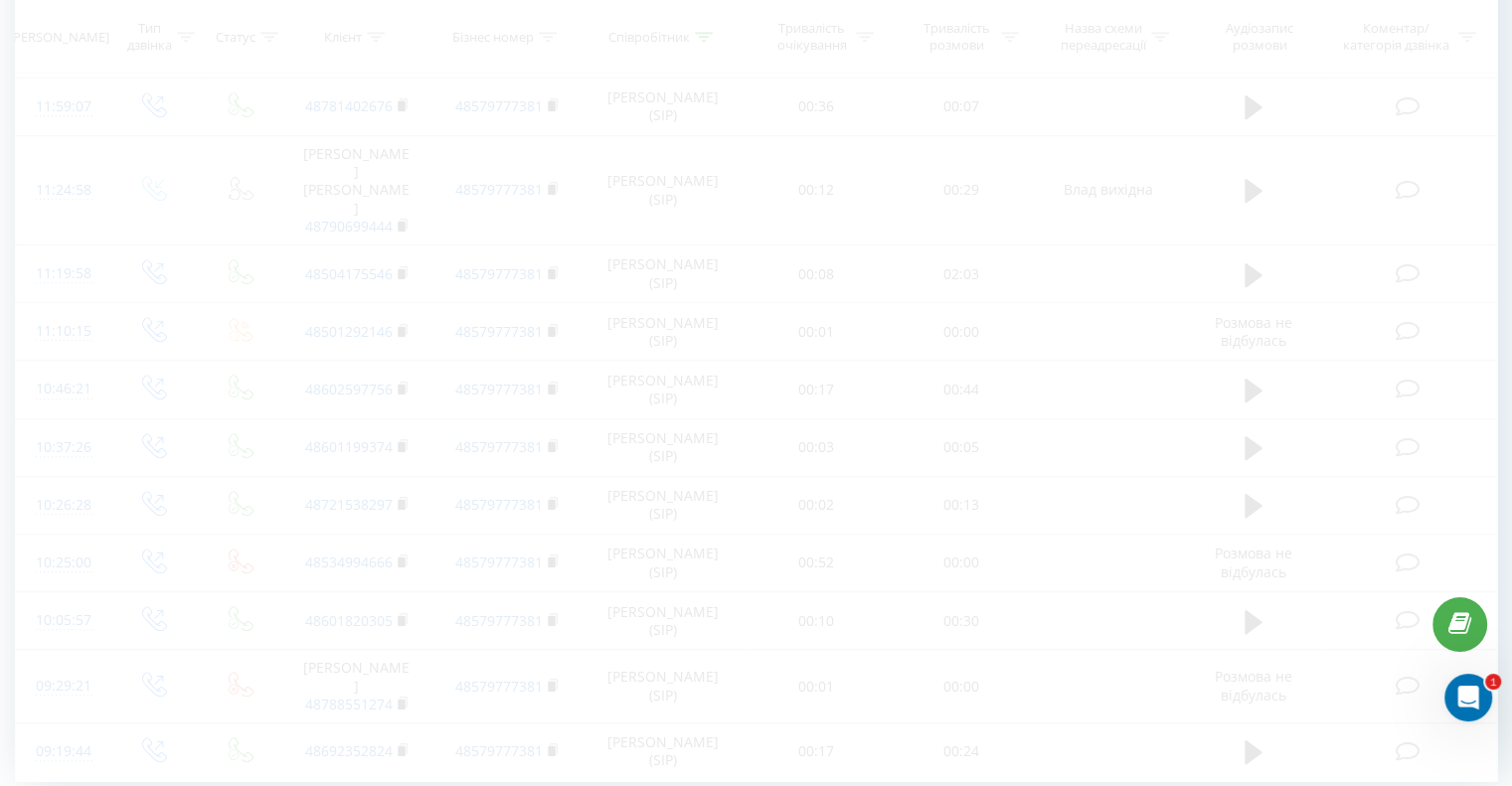 scroll, scrollTop: 725, scrollLeft: 0, axis: vertical 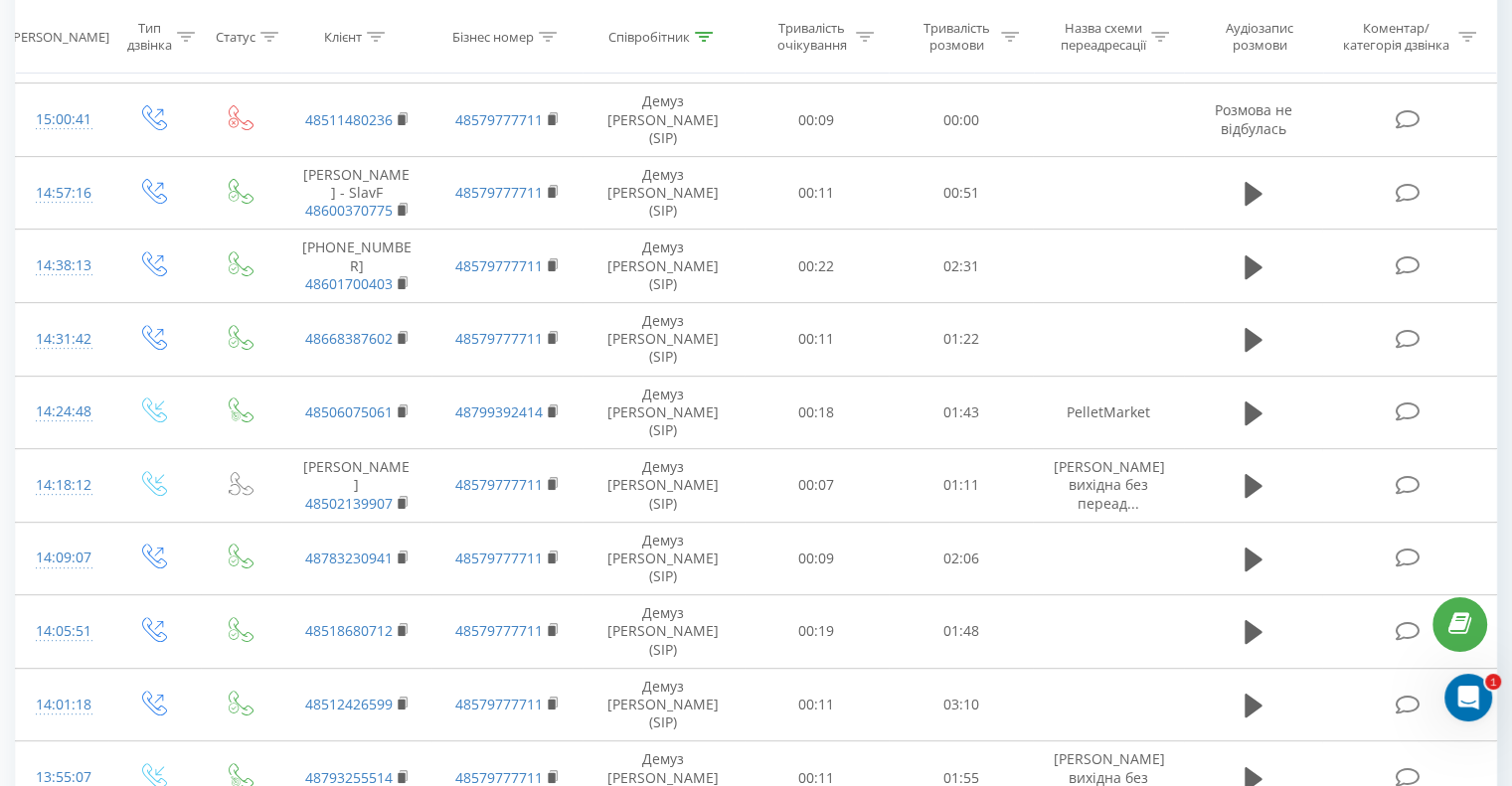 click on "Співробітник" at bounding box center (663, 38) 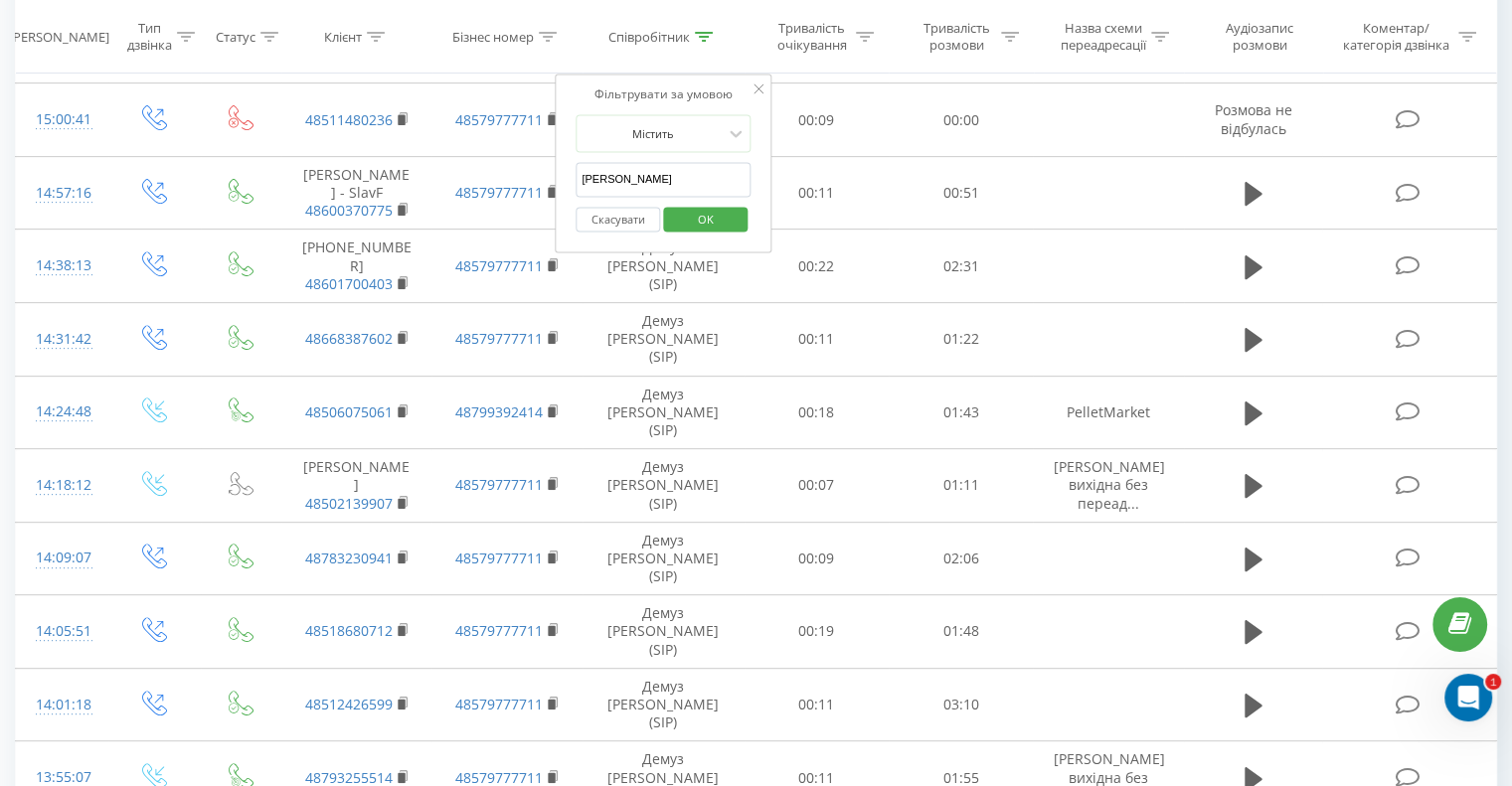 click on "[PERSON_NAME]" at bounding box center [663, 180] 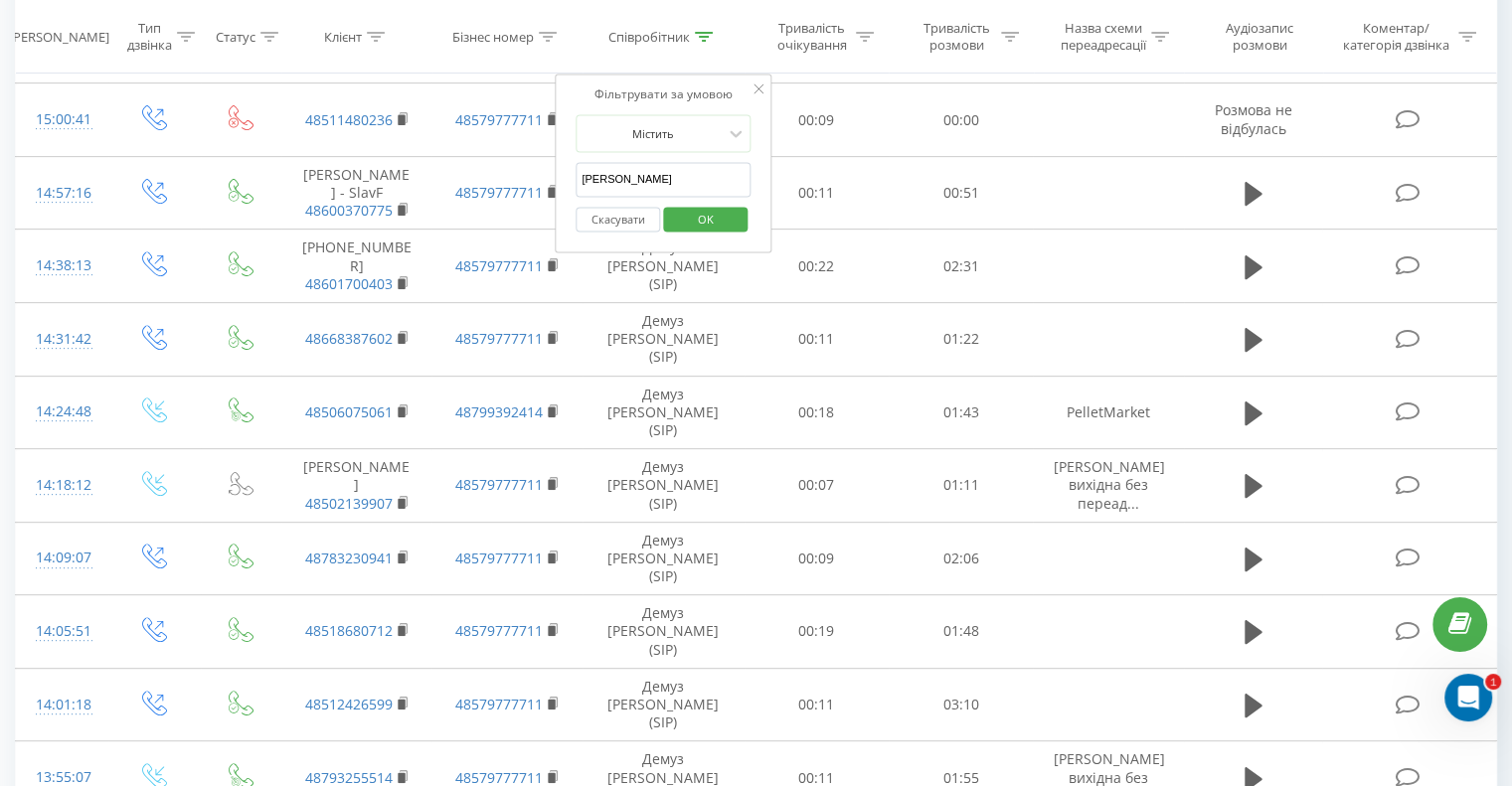 click on "OK" at bounding box center (706, 218) 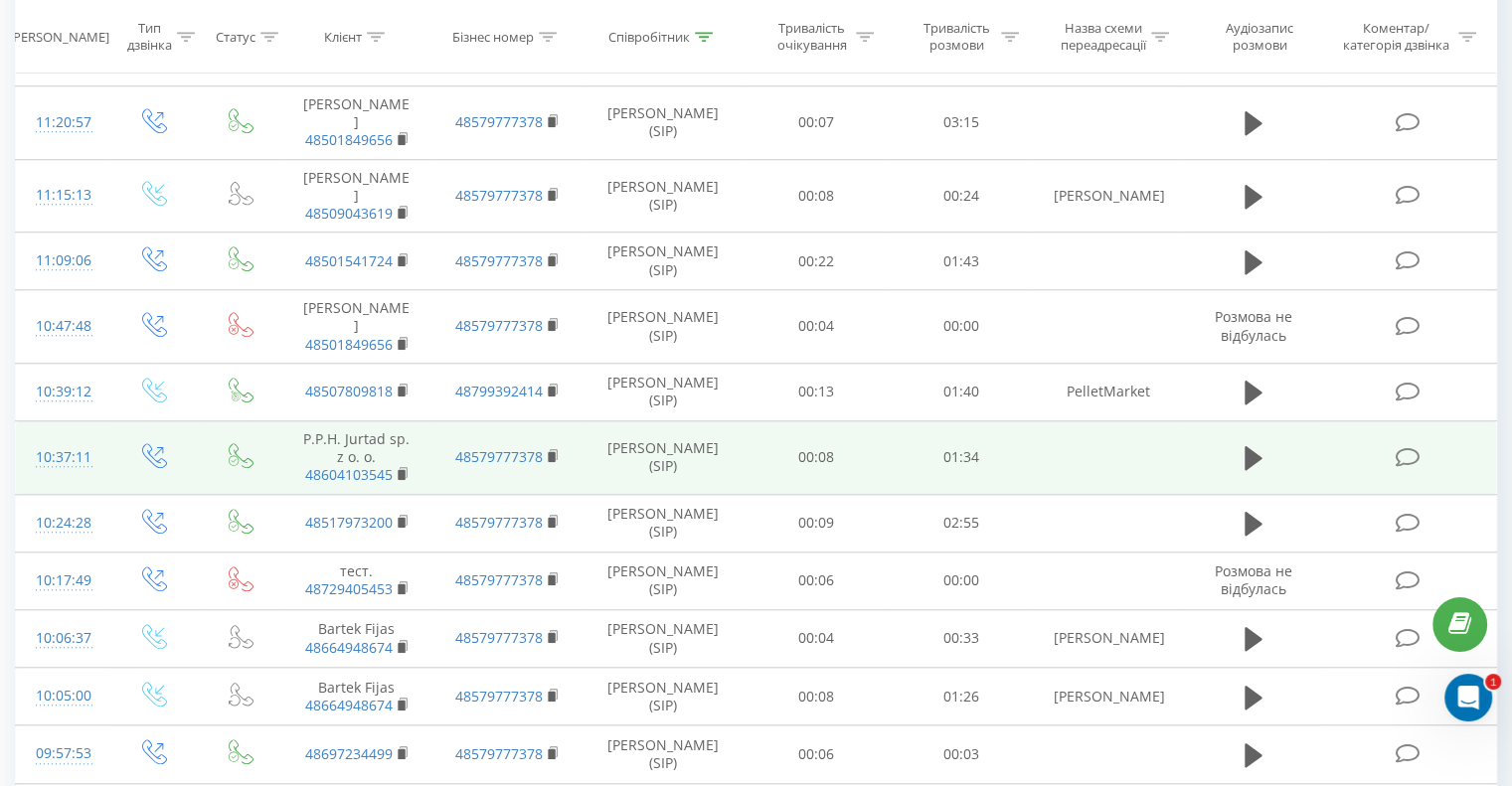 scroll, scrollTop: 1763, scrollLeft: 0, axis: vertical 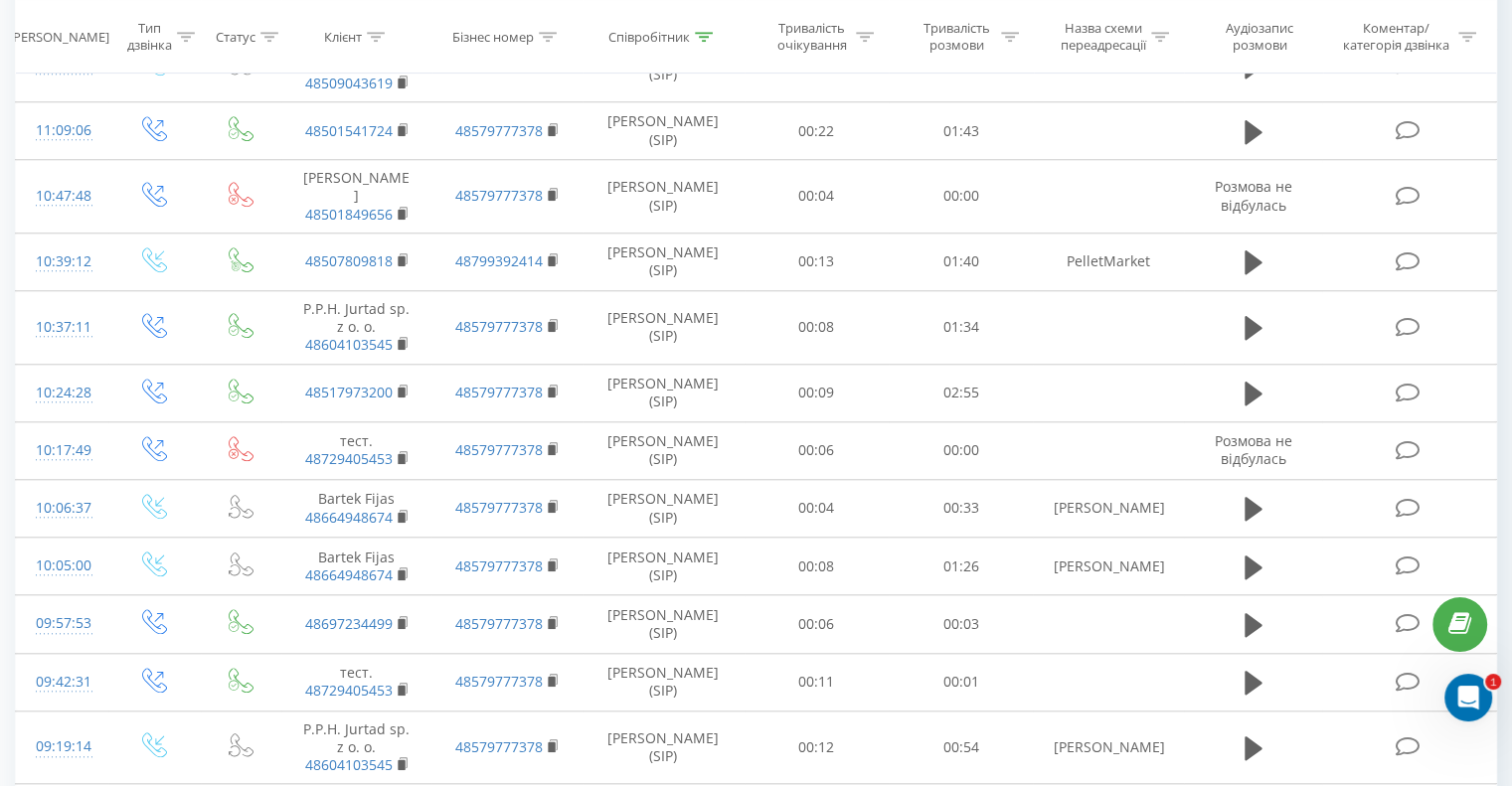 click at bounding box center (704, 37) 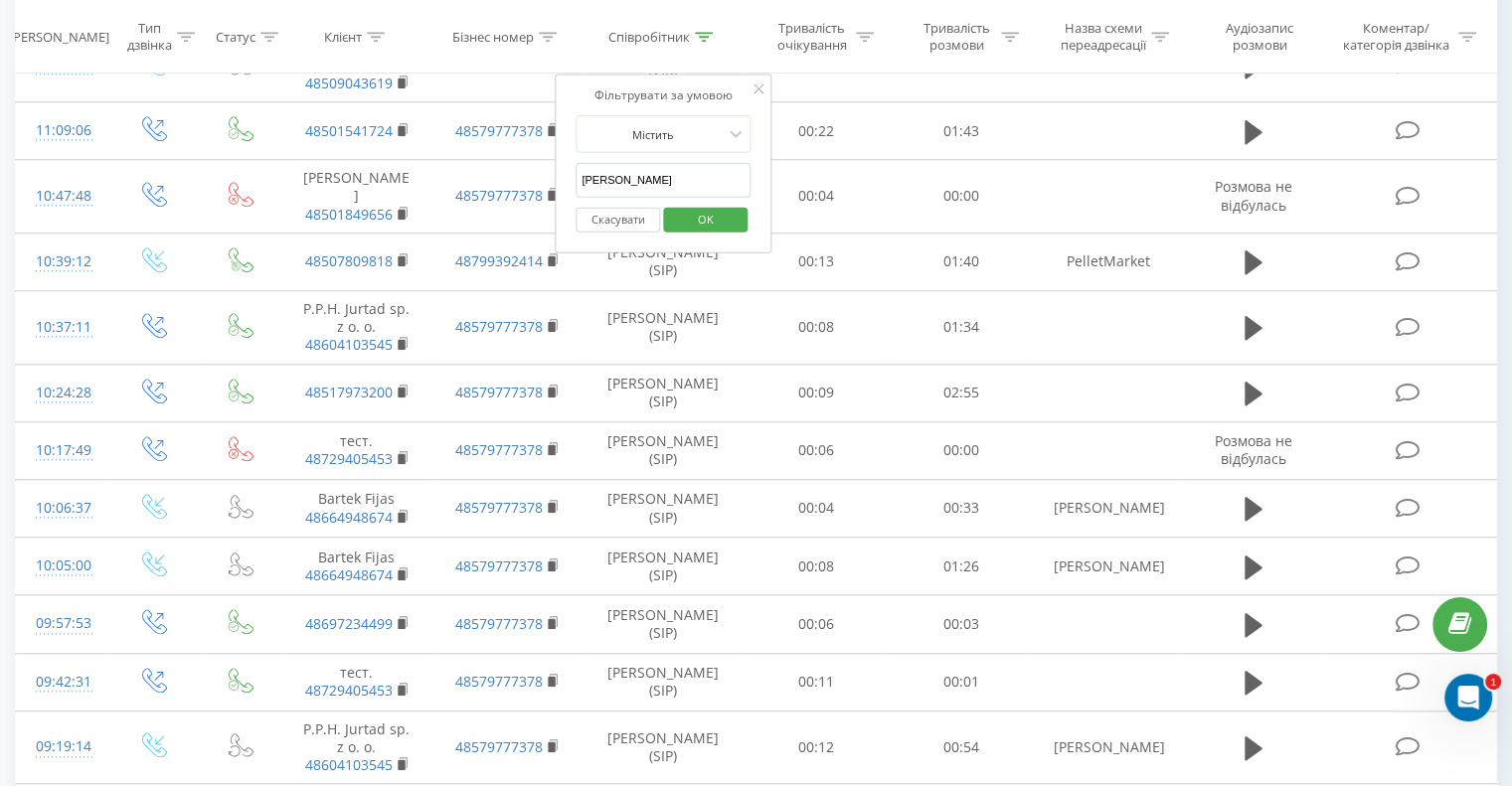 click on "[PERSON_NAME]" at bounding box center (663, 180) 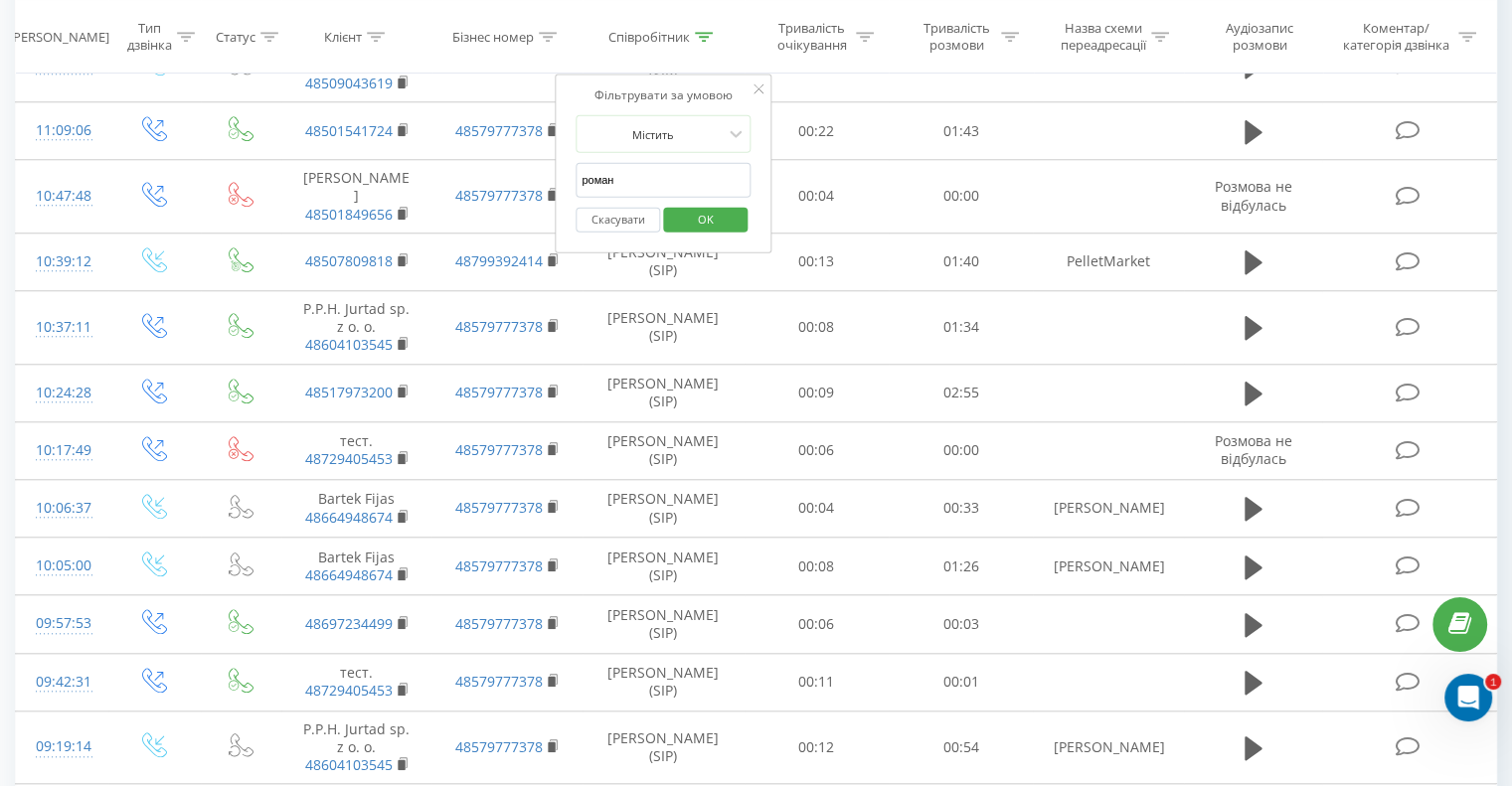 click on "OK" at bounding box center (706, 218) 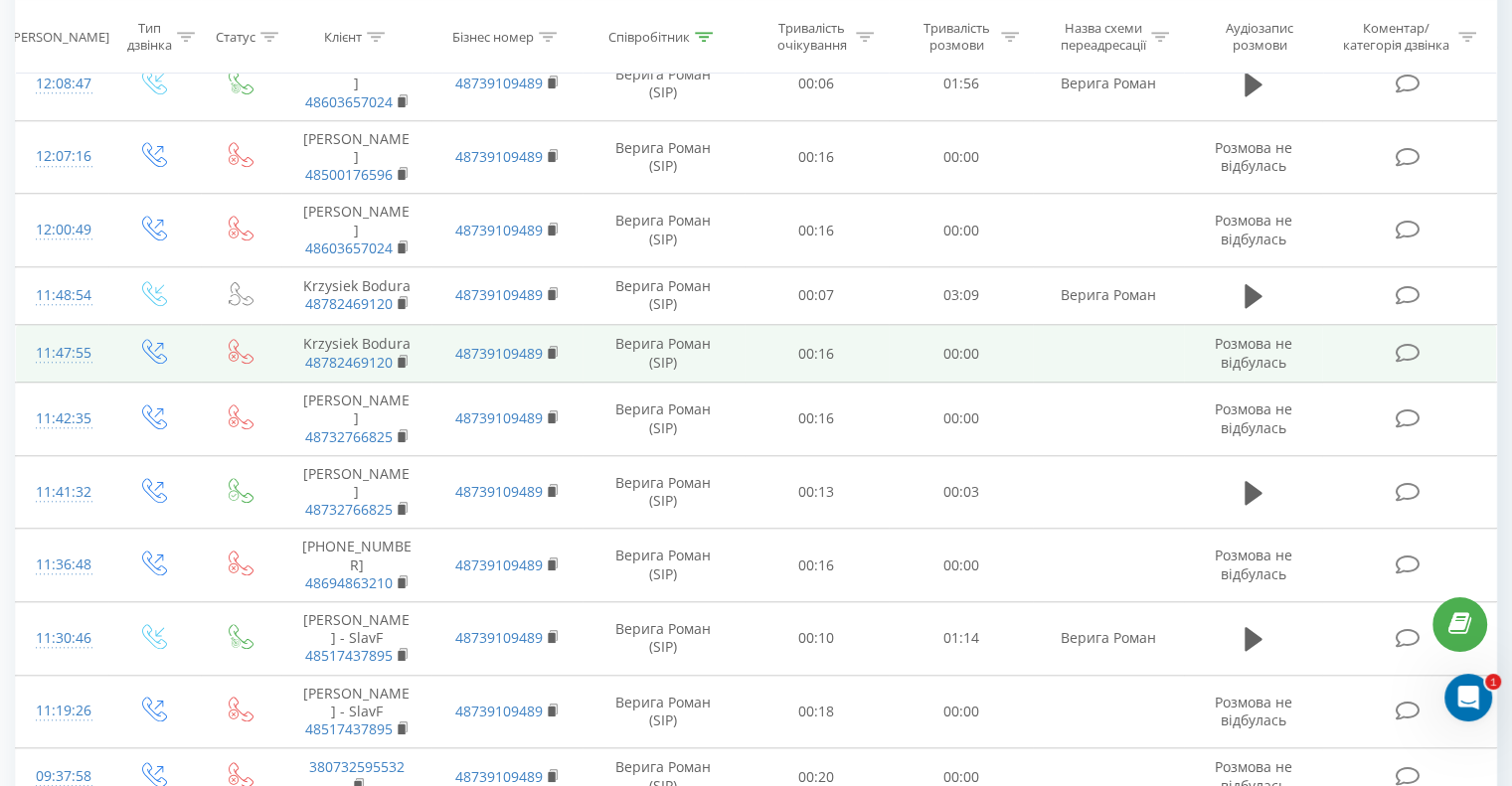 scroll, scrollTop: 1864, scrollLeft: 0, axis: vertical 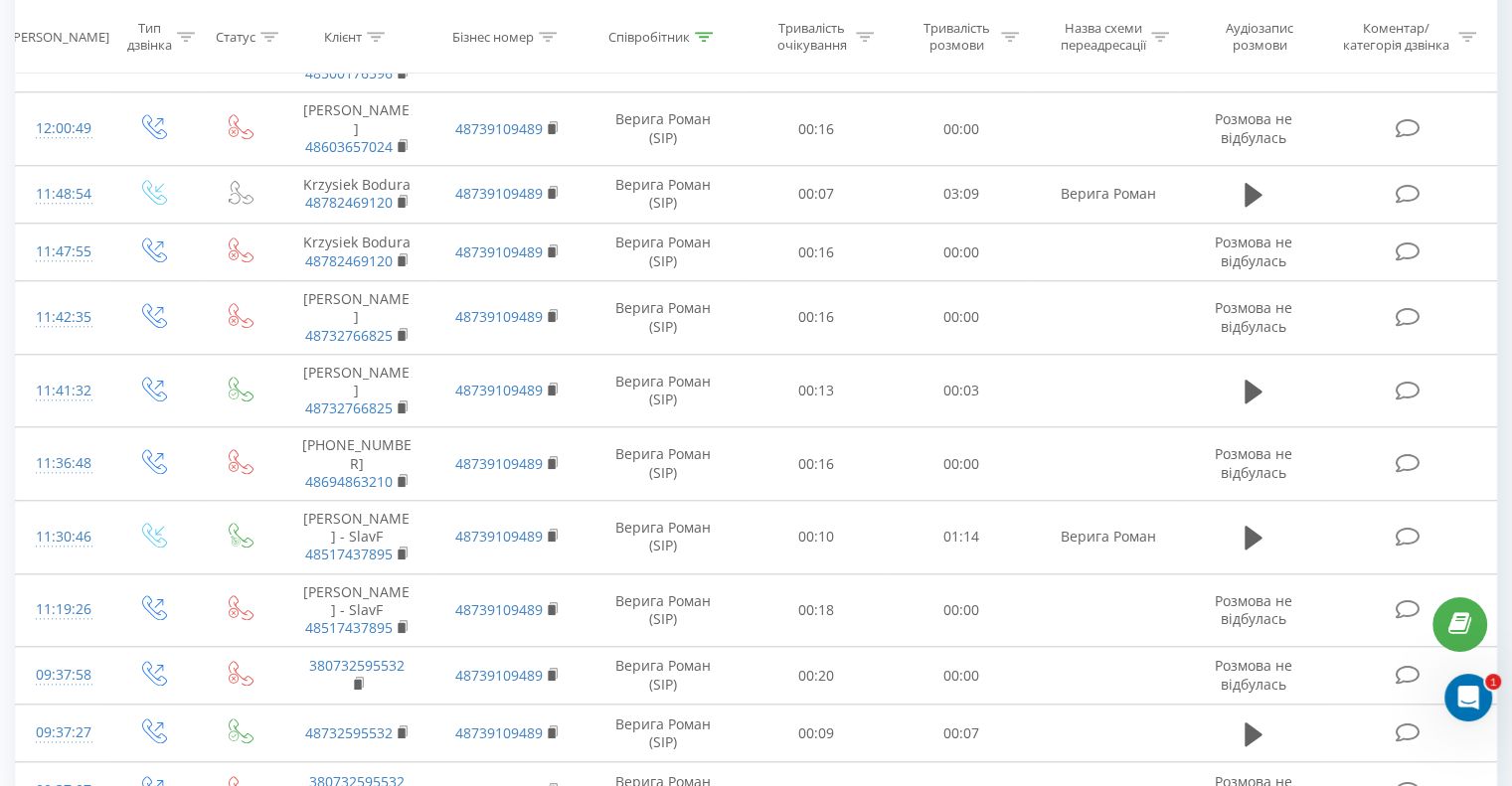 click 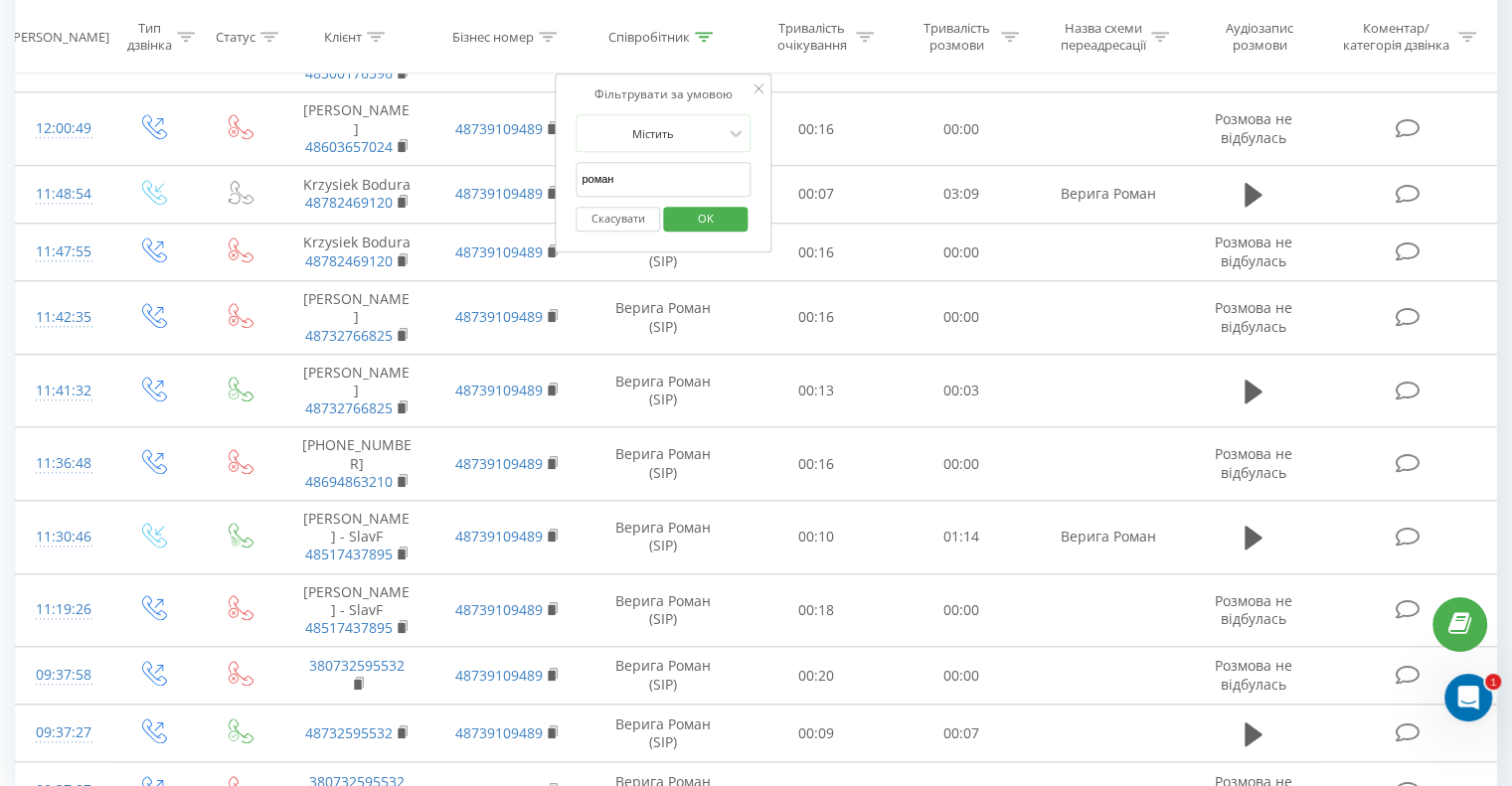 click on "роман" at bounding box center [663, 179] 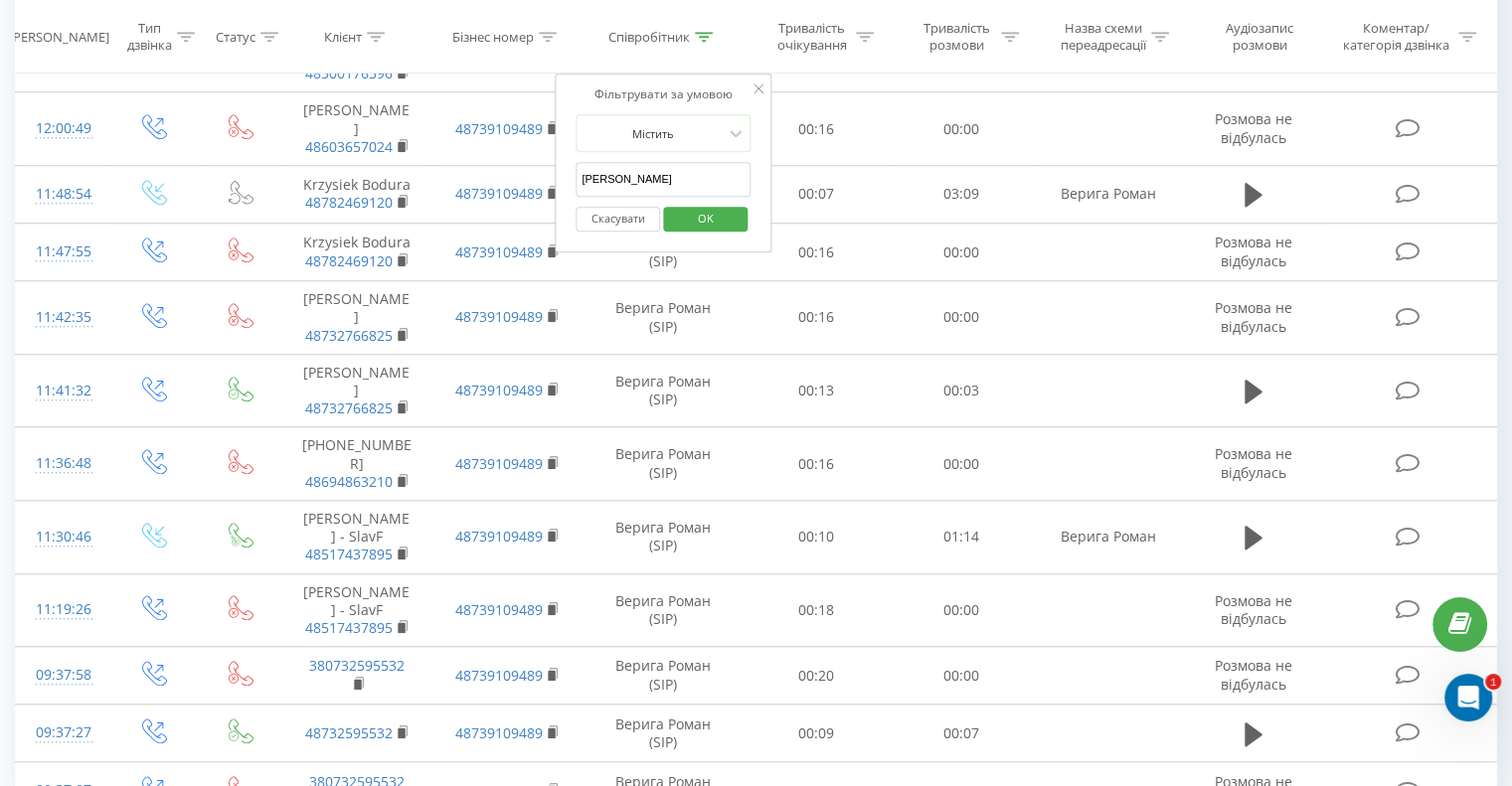 type on "[PERSON_NAME]" 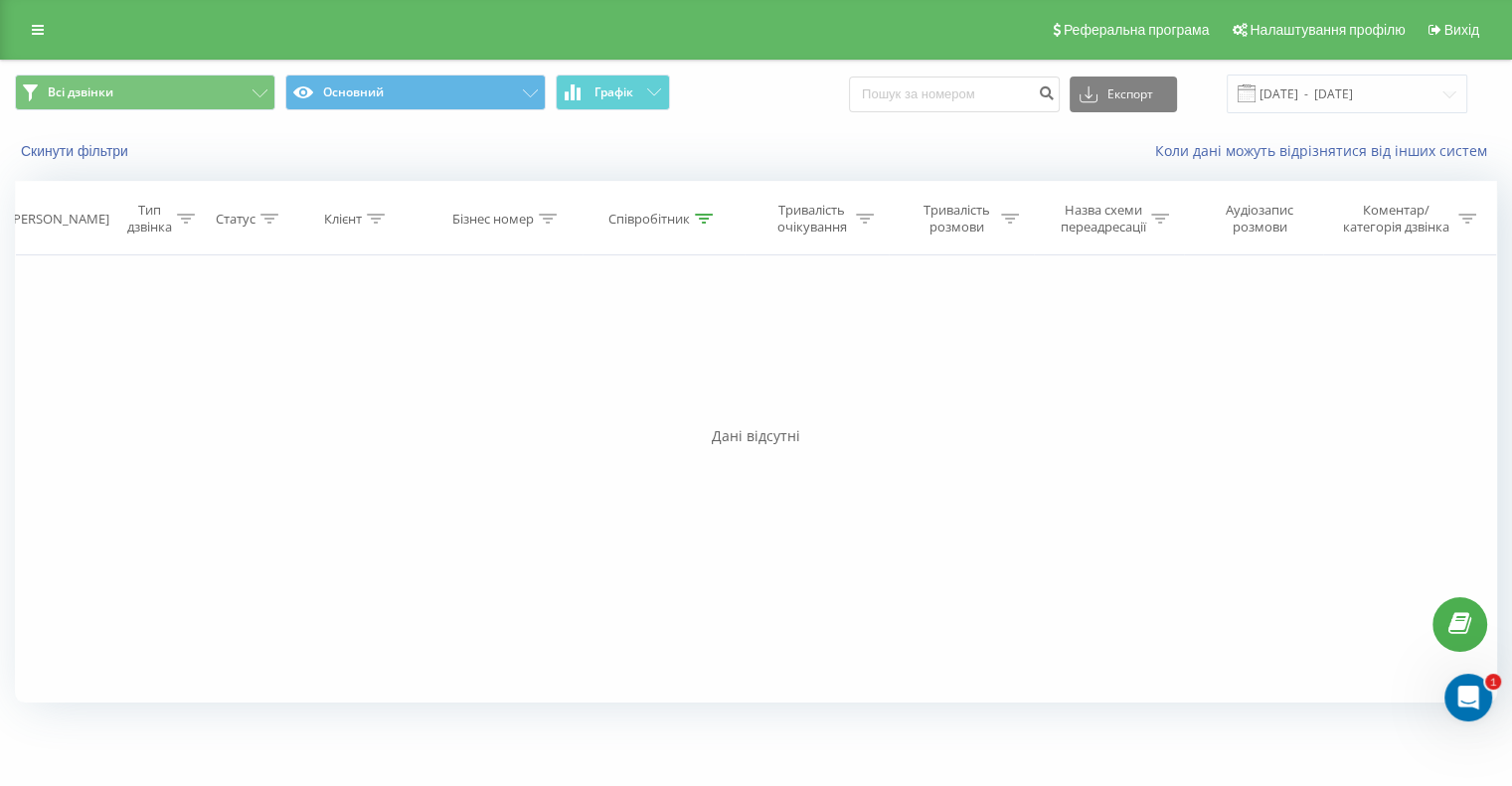 scroll, scrollTop: 0, scrollLeft: 0, axis: both 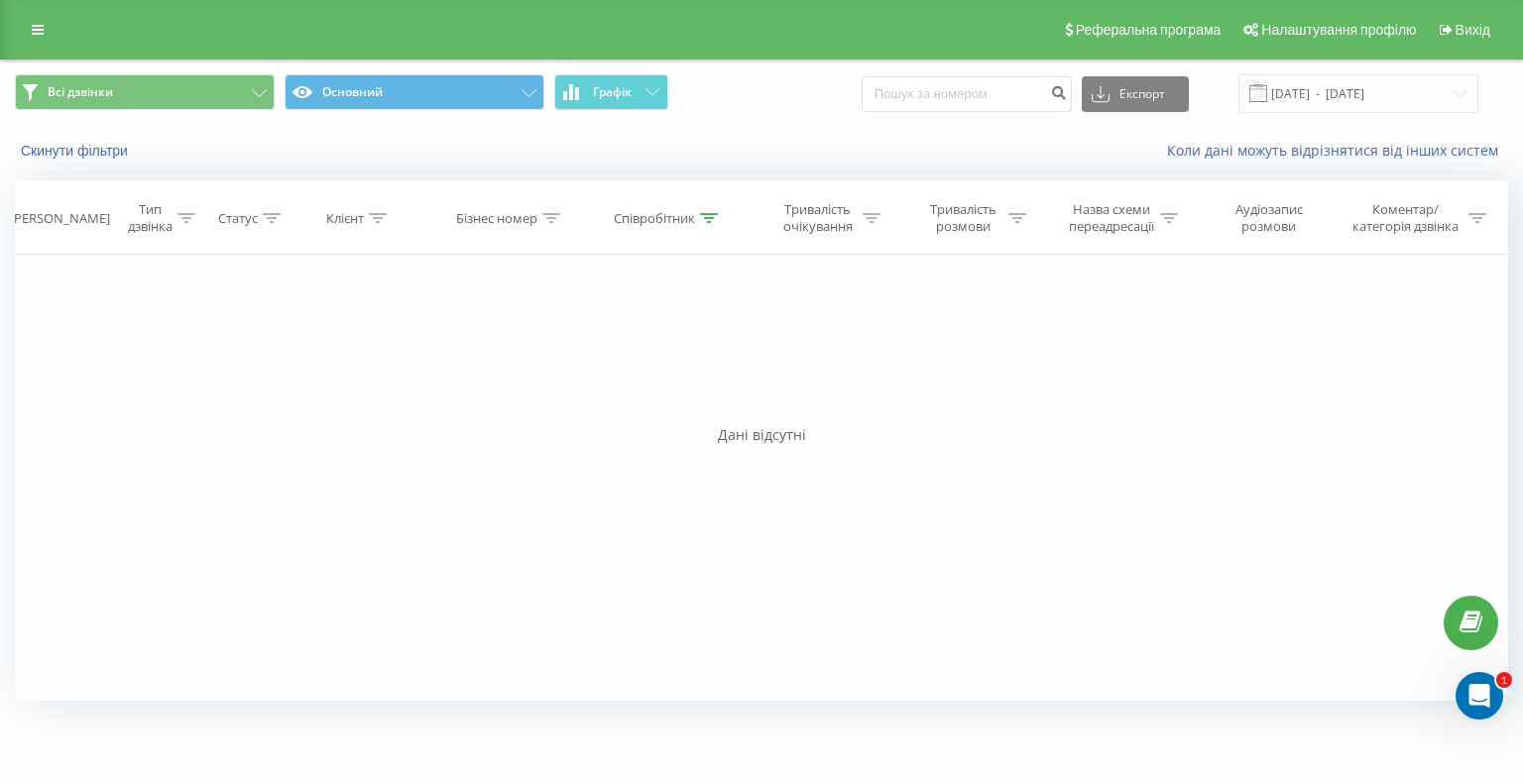 click 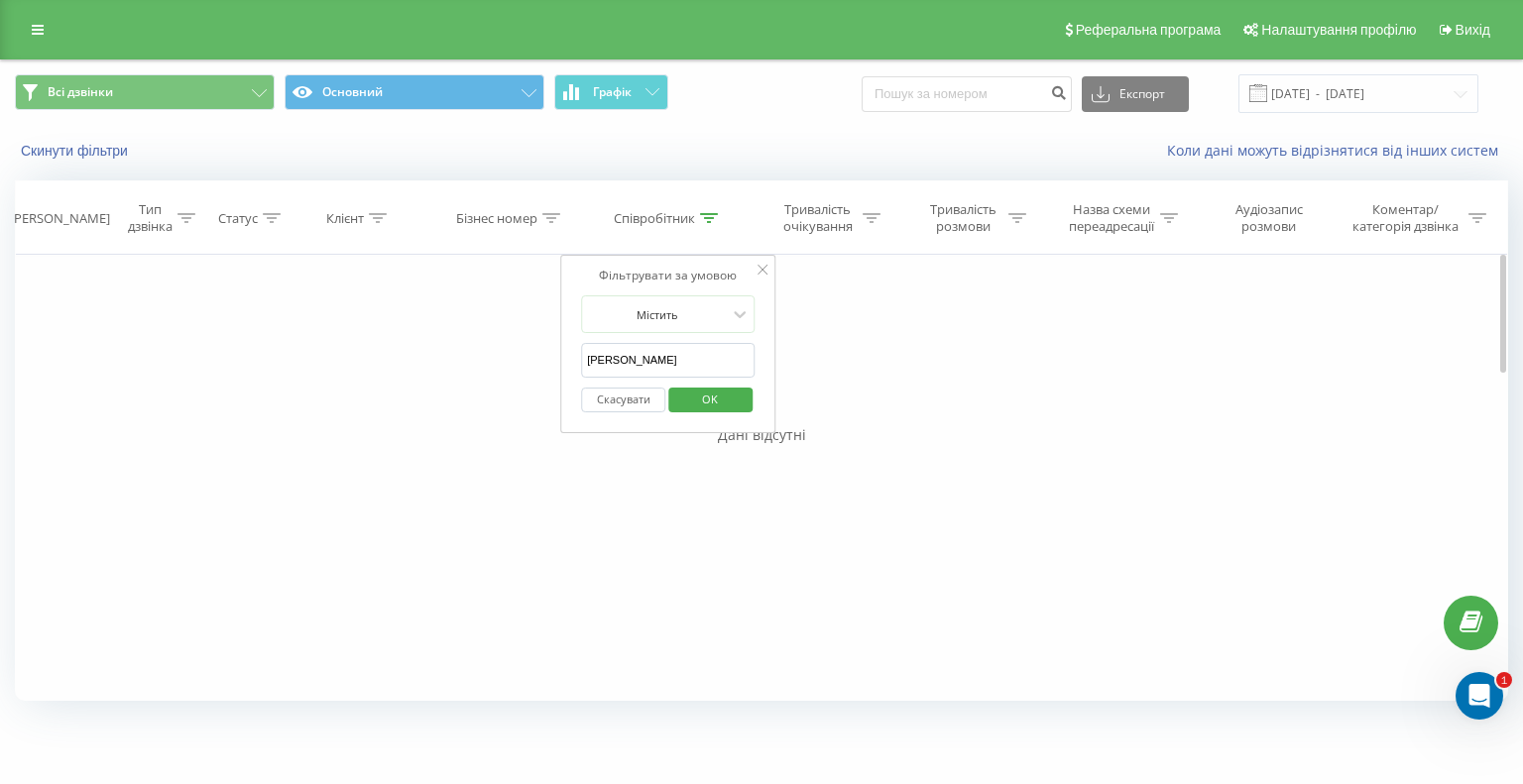 click on "Скасувати" at bounding box center (623, 399) 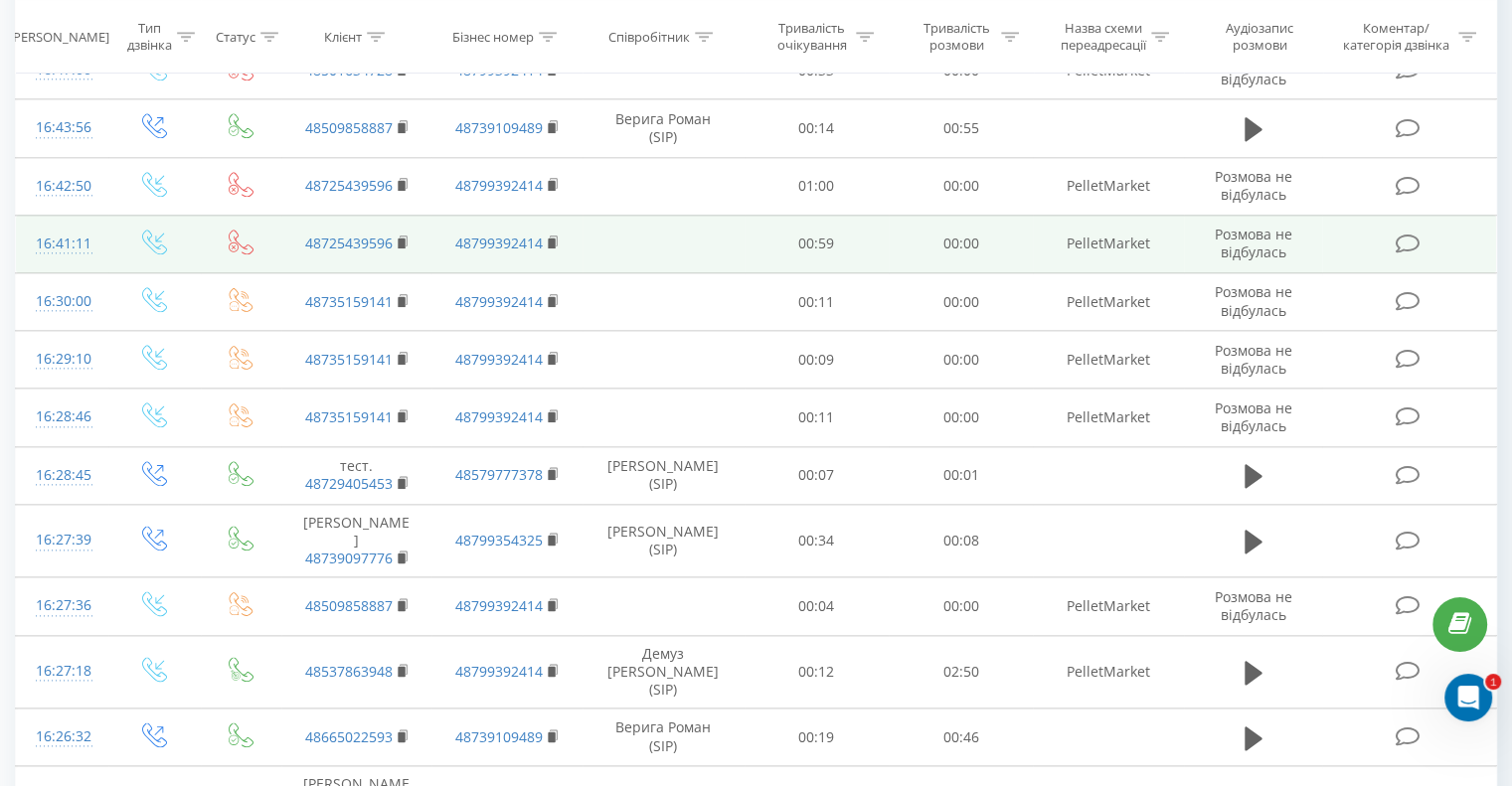 scroll, scrollTop: 2186, scrollLeft: 0, axis: vertical 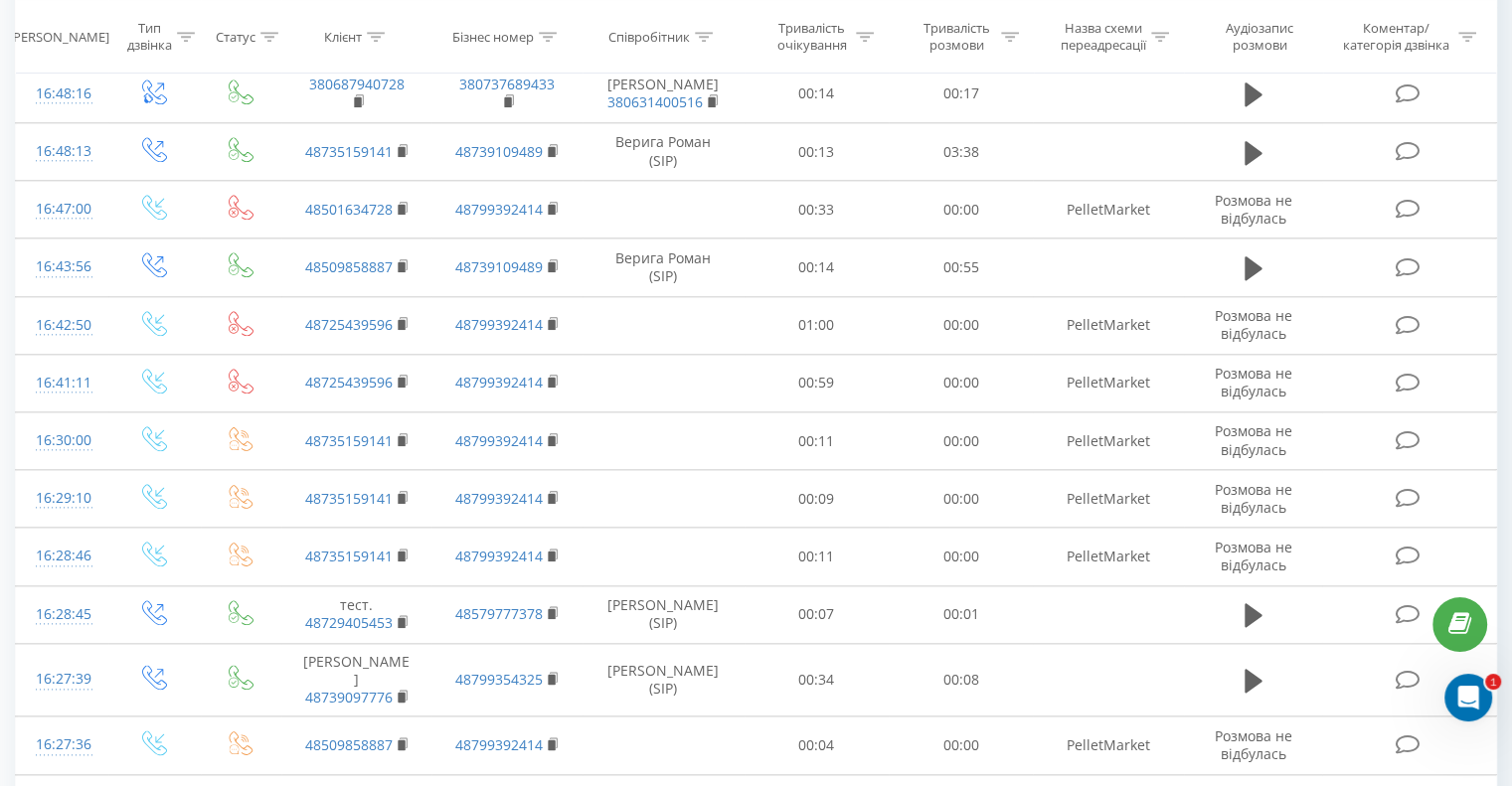 click on "Співробітник" at bounding box center [660, 37] 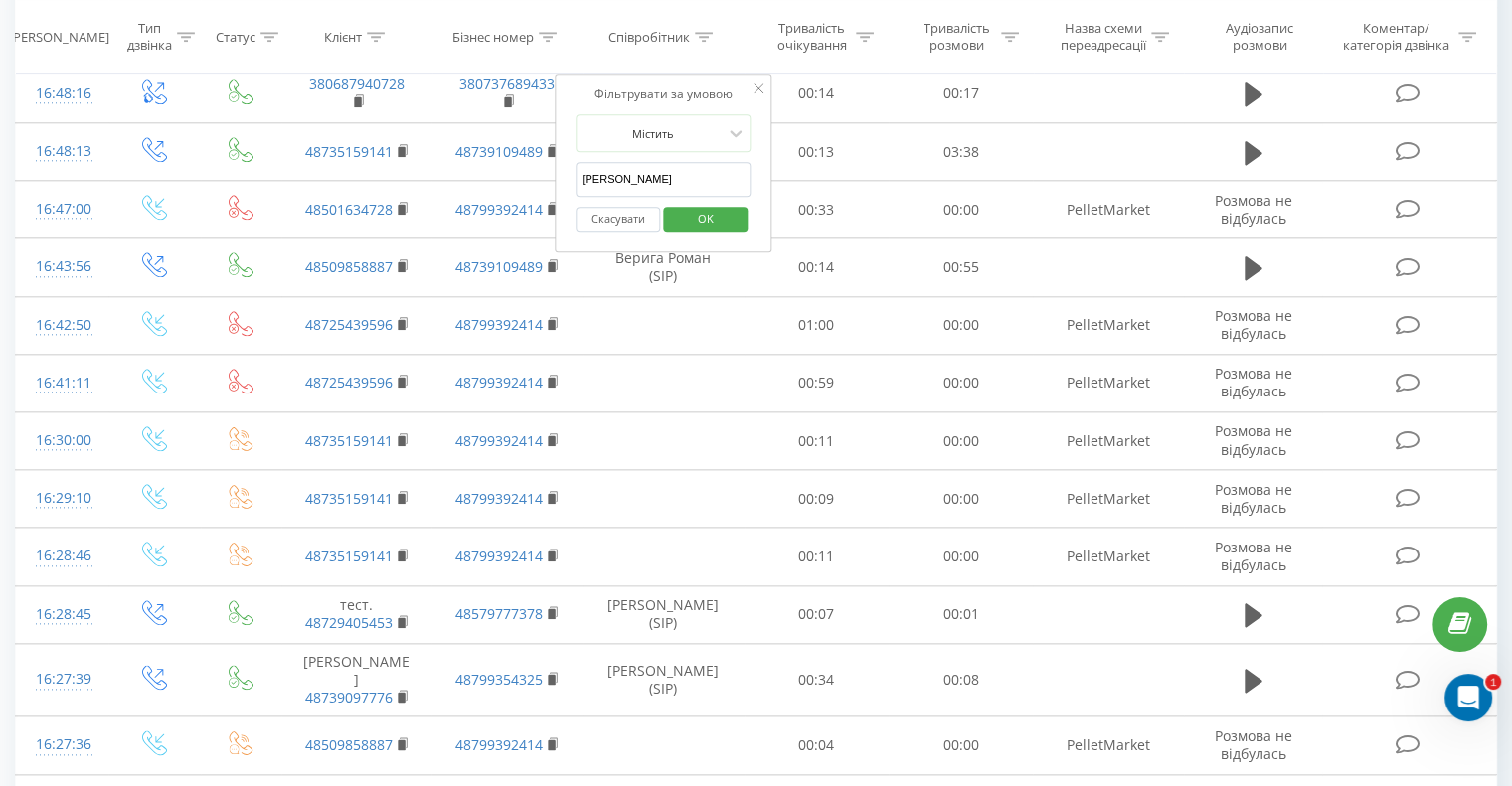 click on "[PERSON_NAME]" at bounding box center [663, 179] 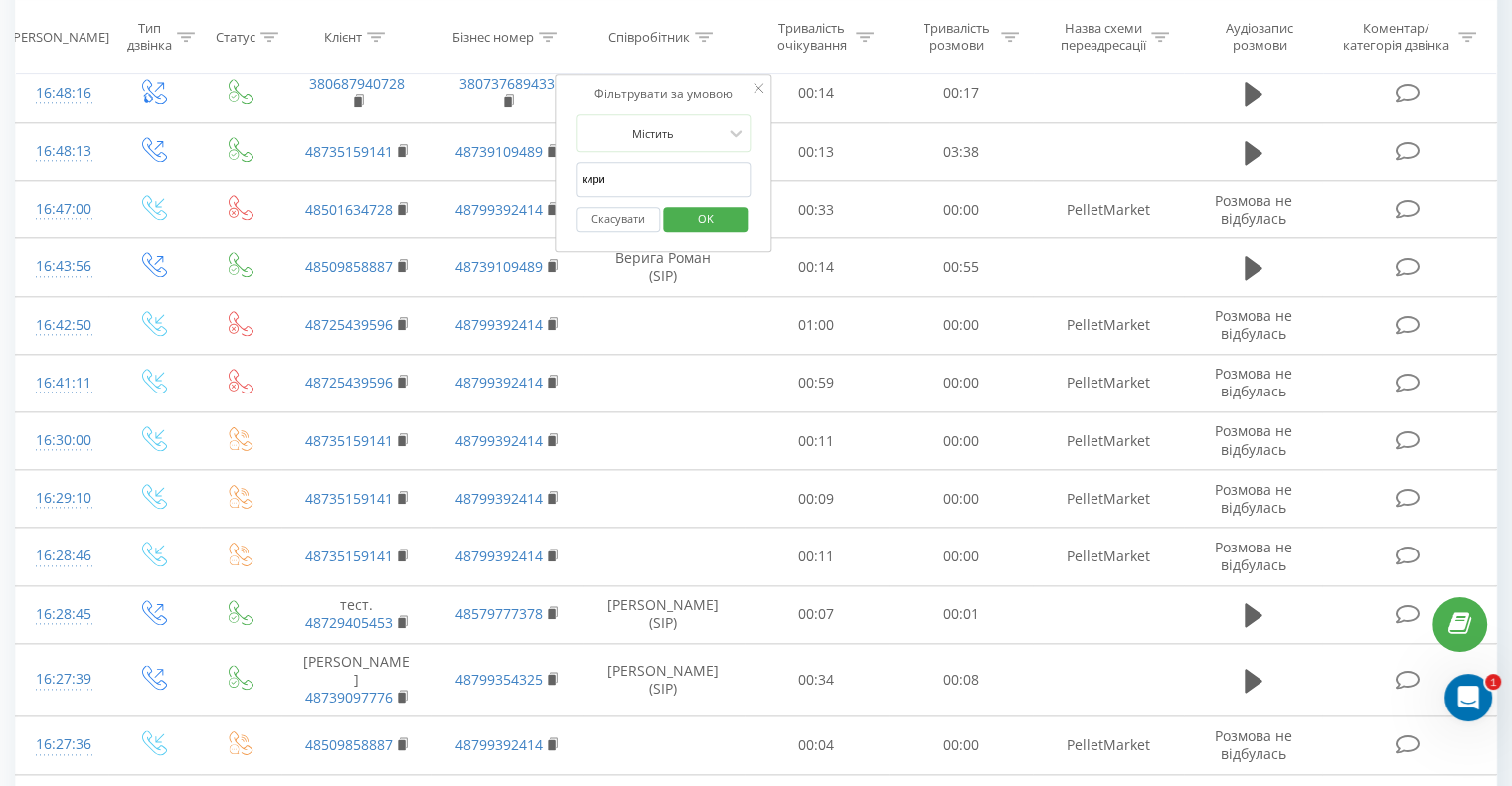 type on "кирил" 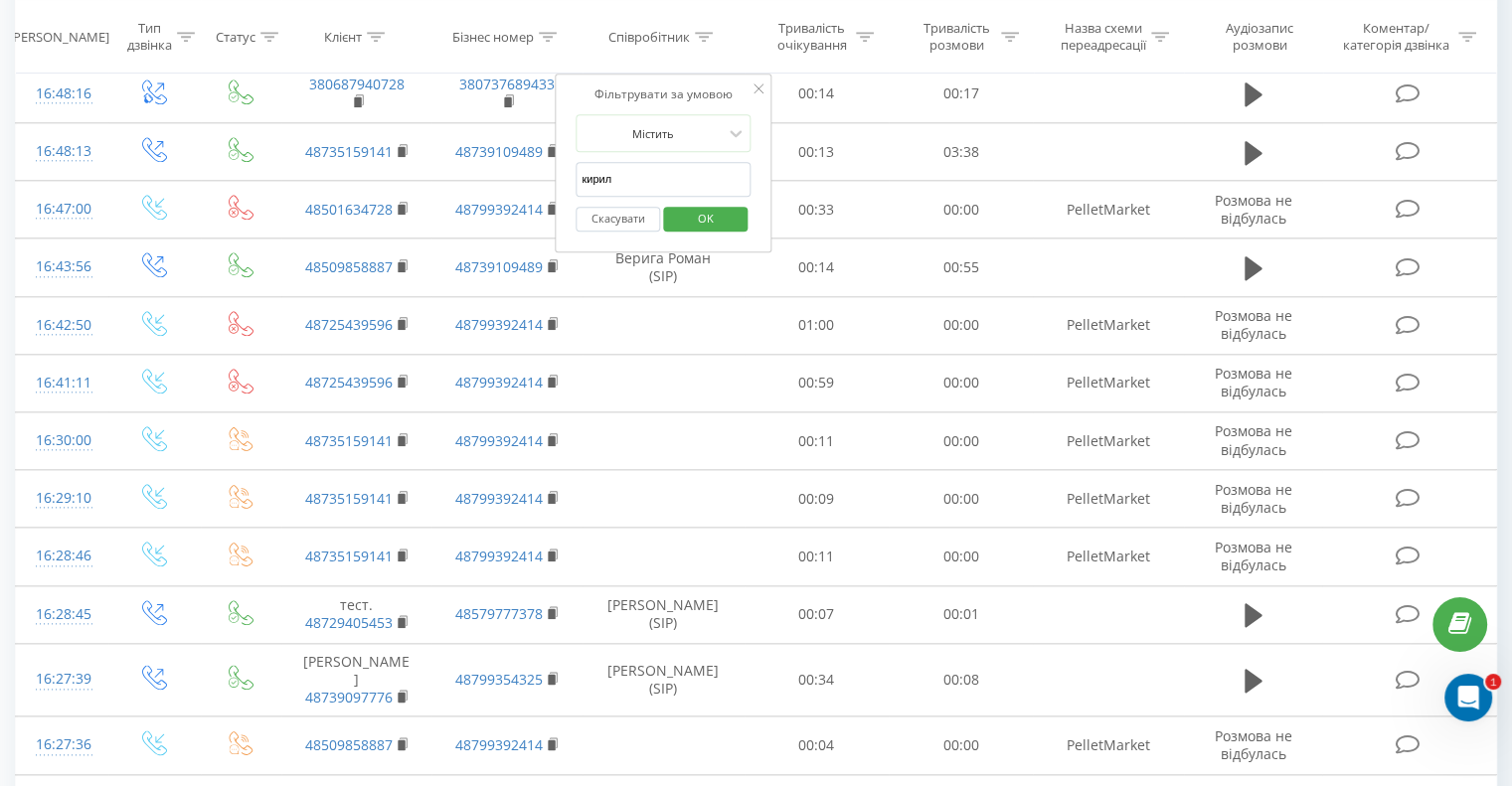 click on "OK" at bounding box center [705, 219] 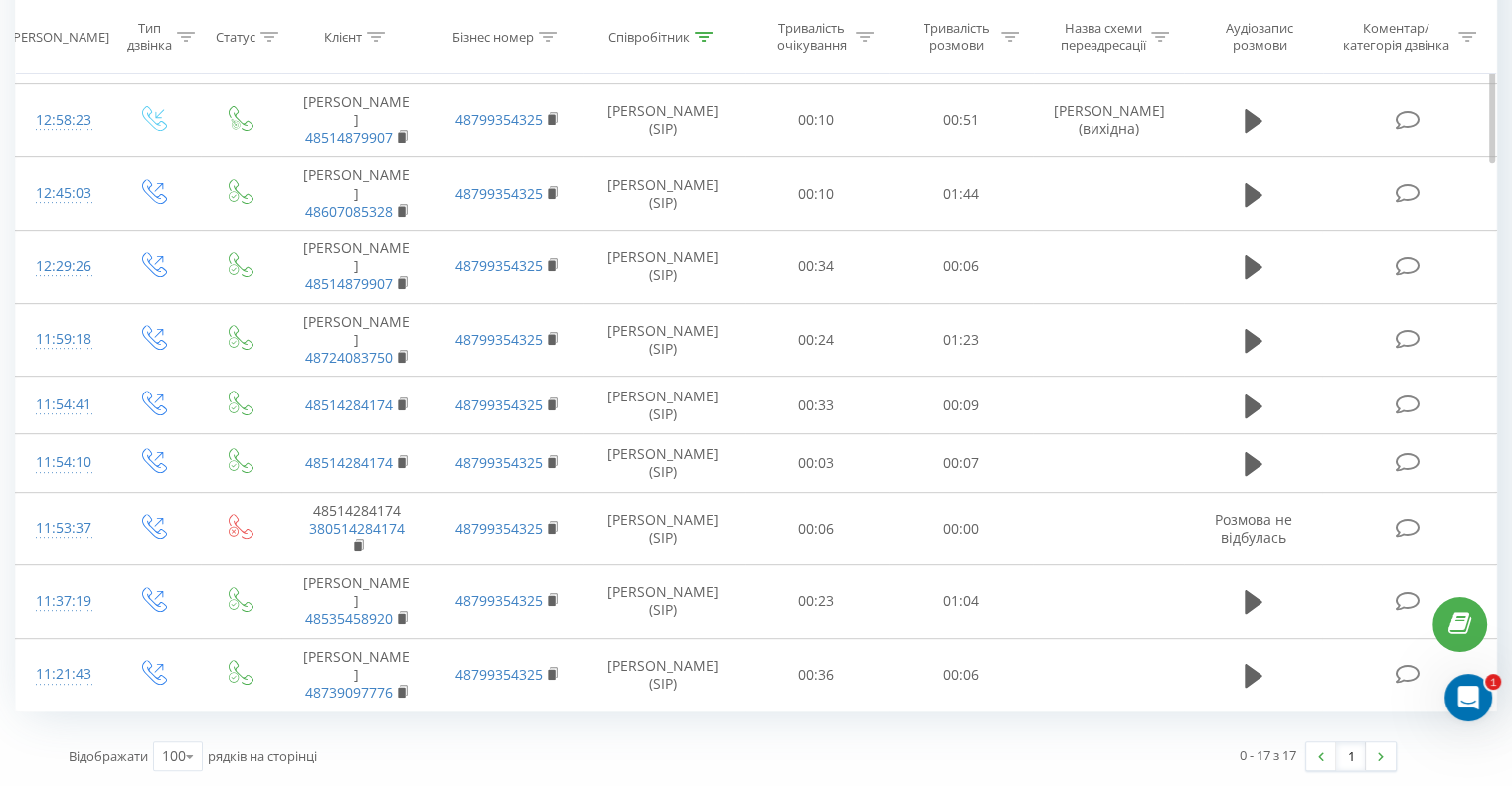 scroll, scrollTop: 732, scrollLeft: 0, axis: vertical 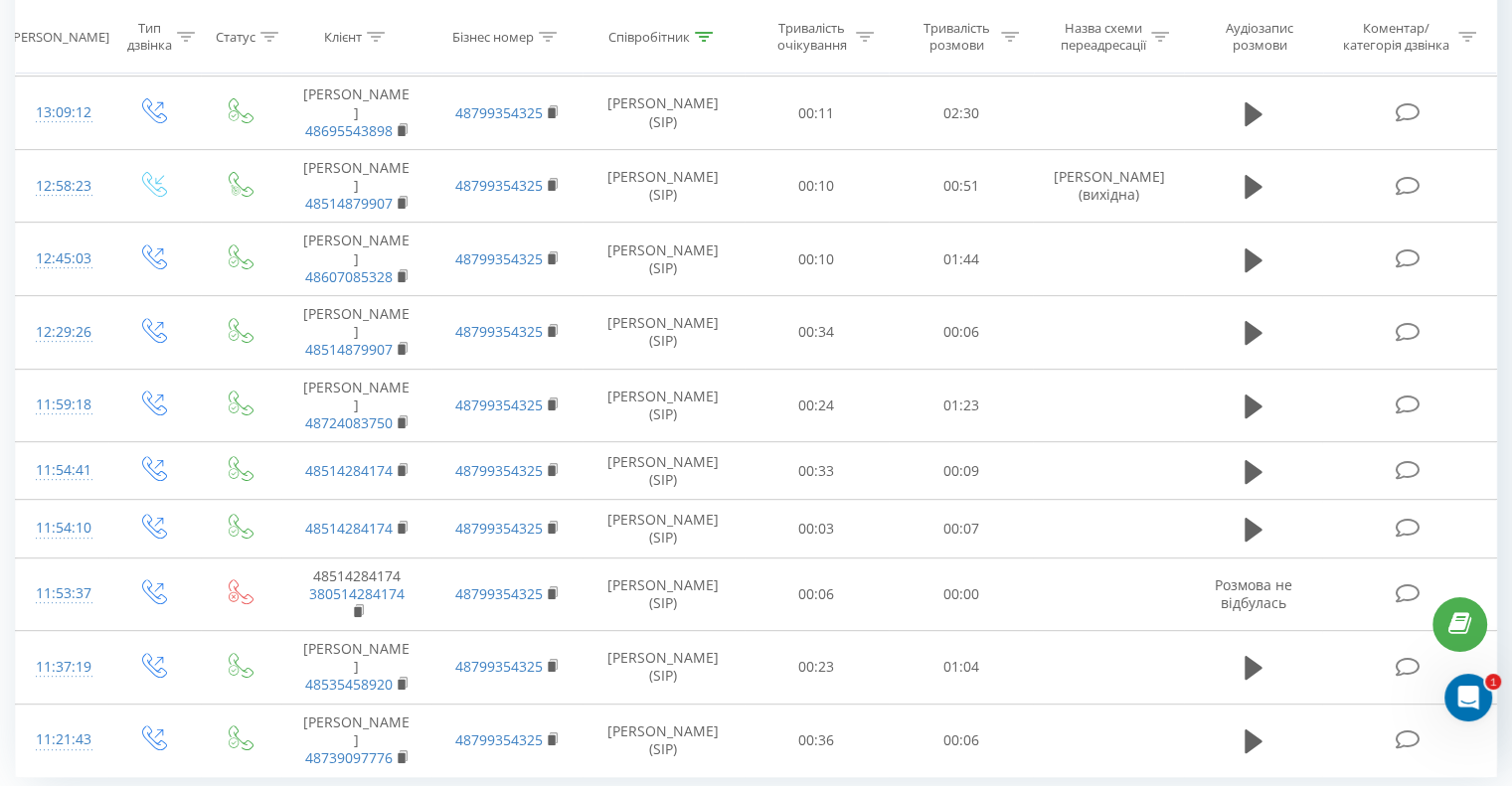 click 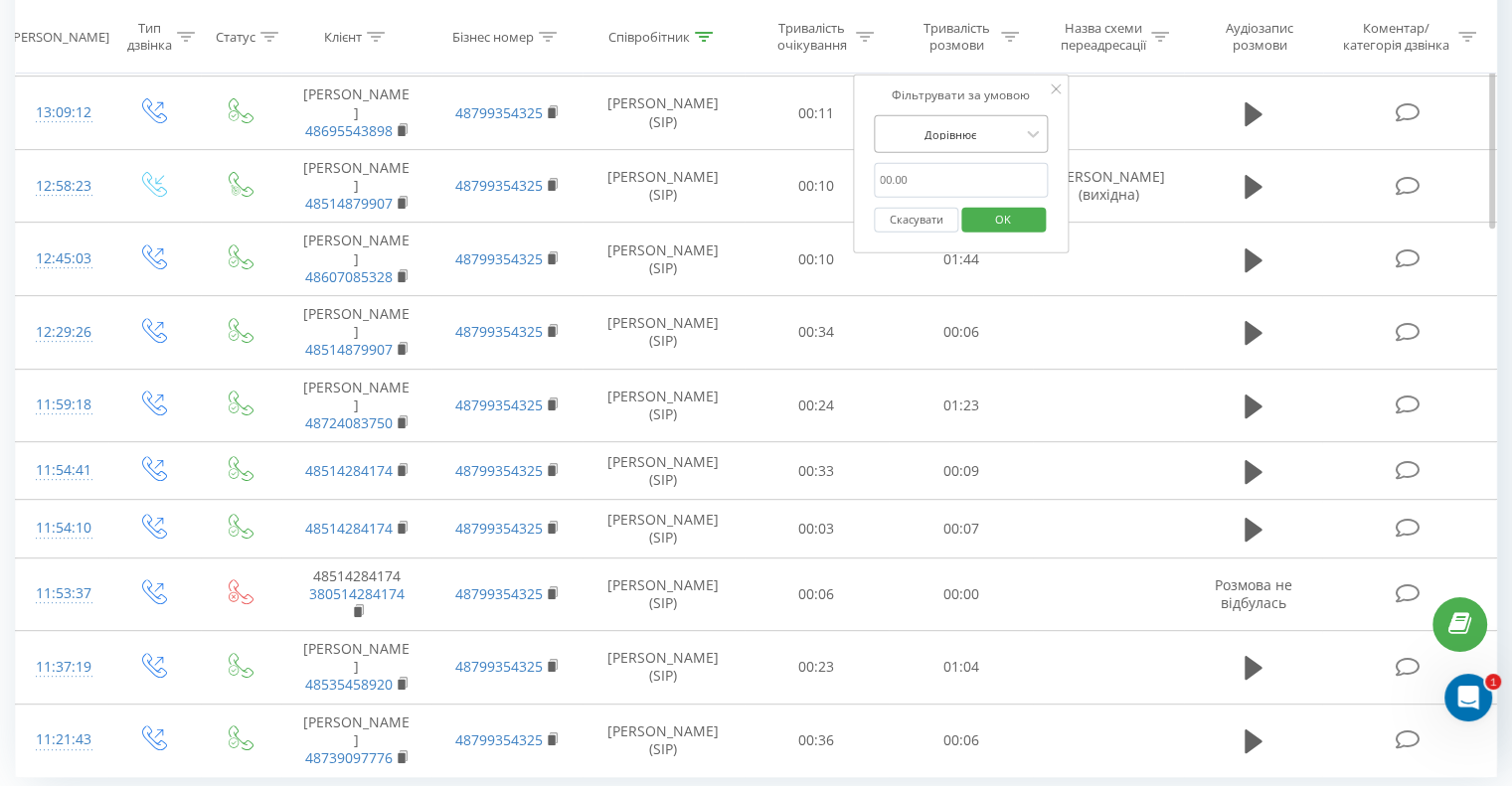 click on "Дорівнює" at bounding box center [950, 134] 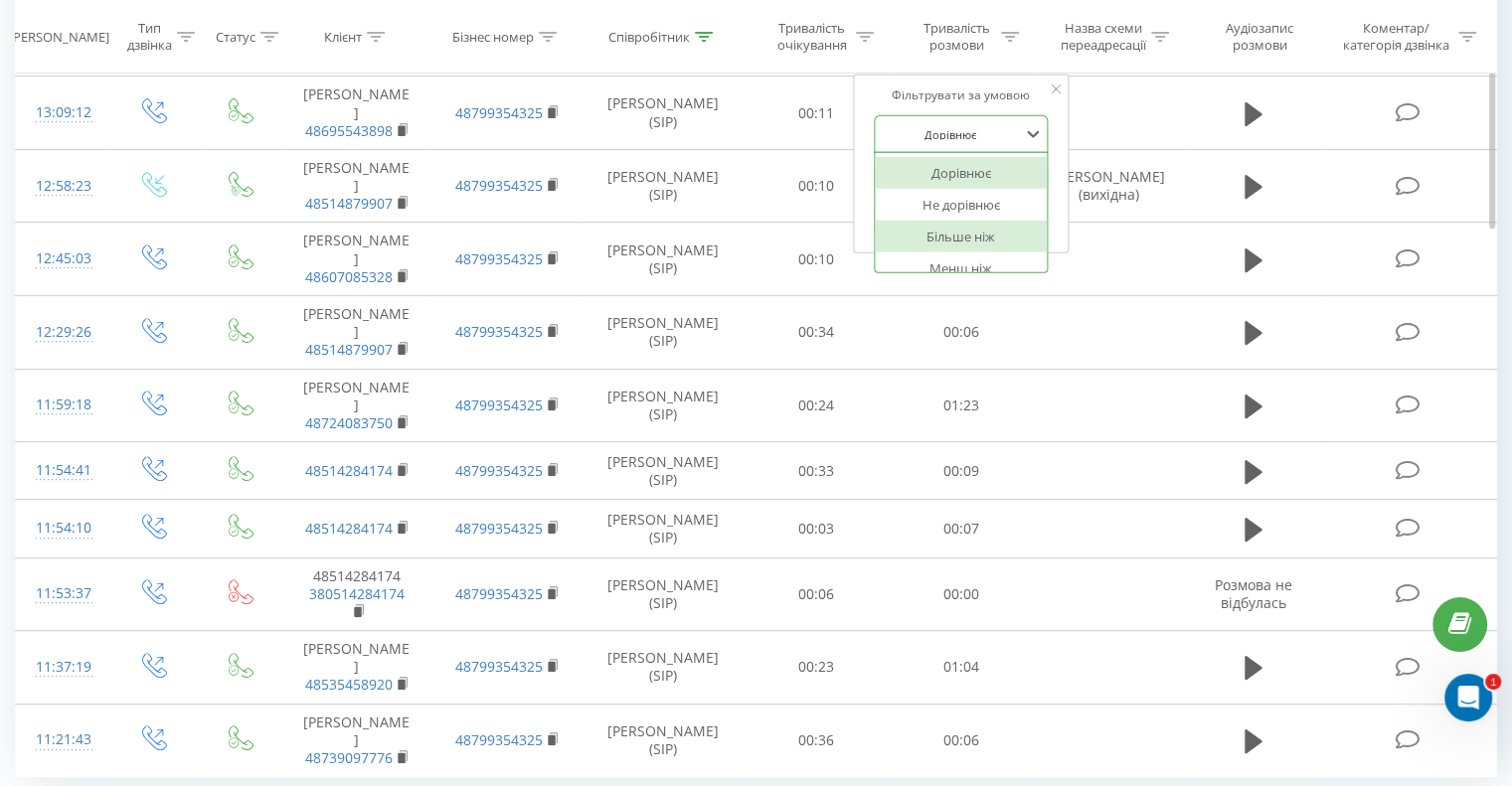 click on "Більше ніж" at bounding box center (961, 236) 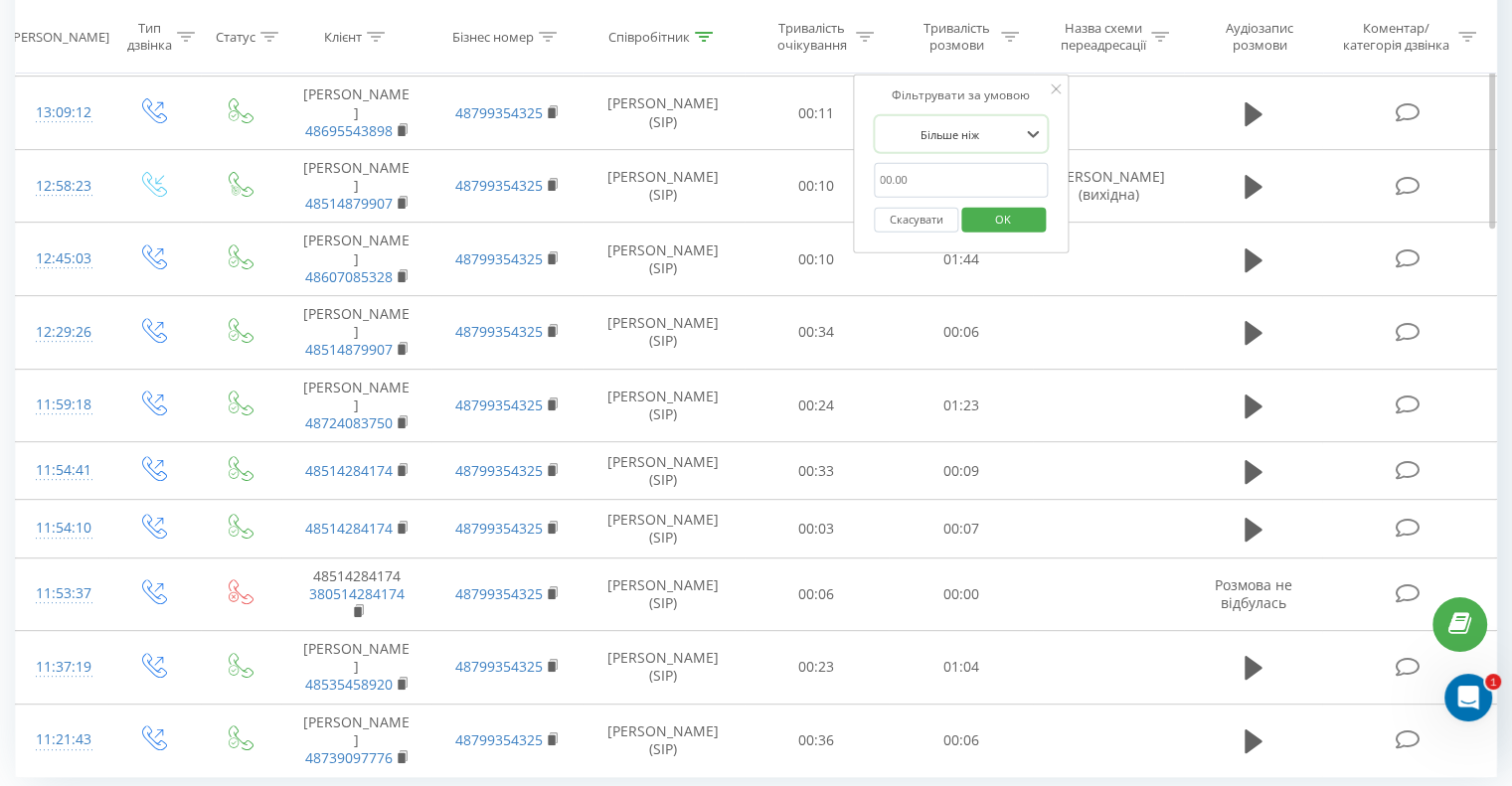click at bounding box center (961, 180) 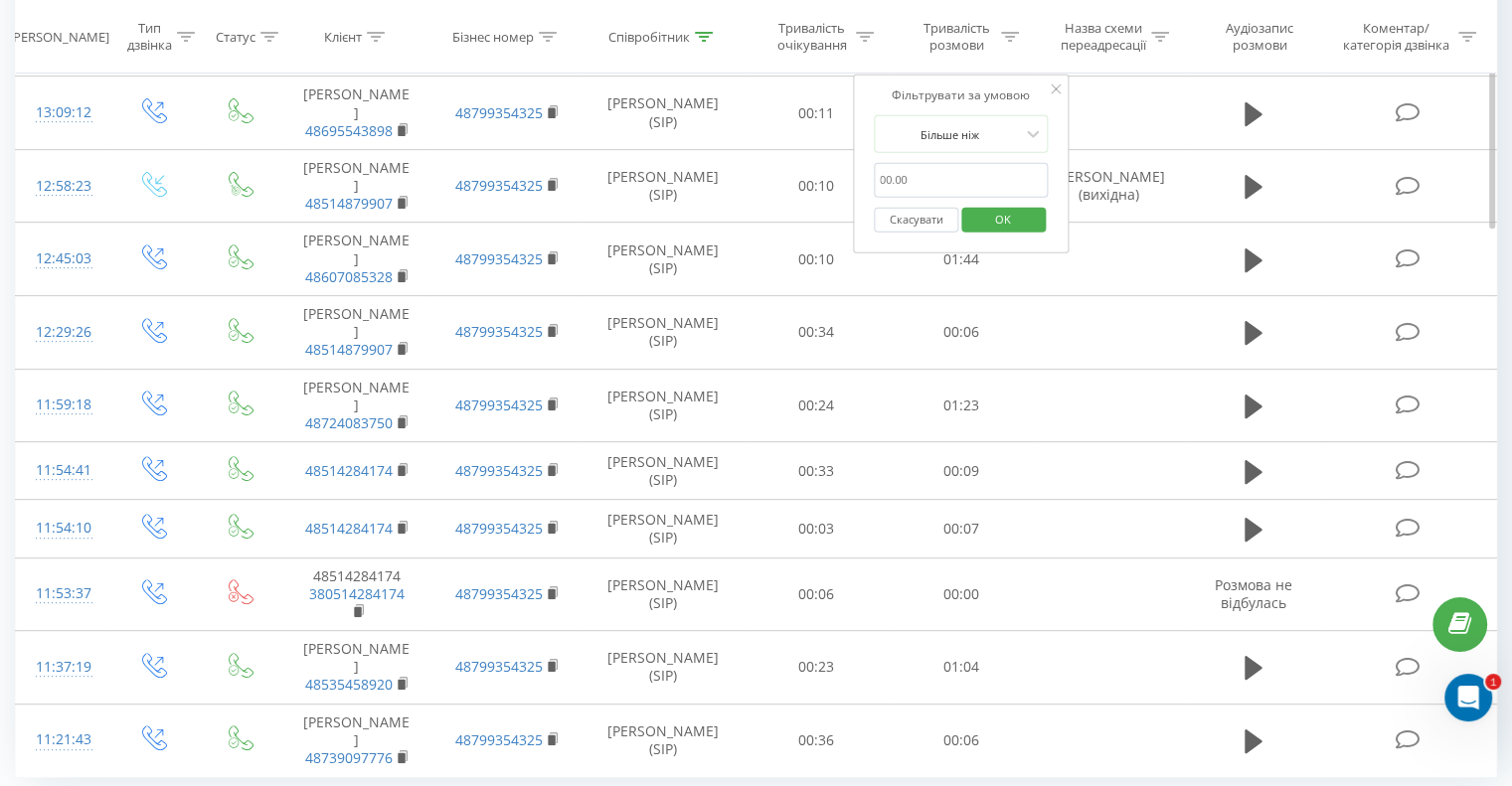 type on "00:15" 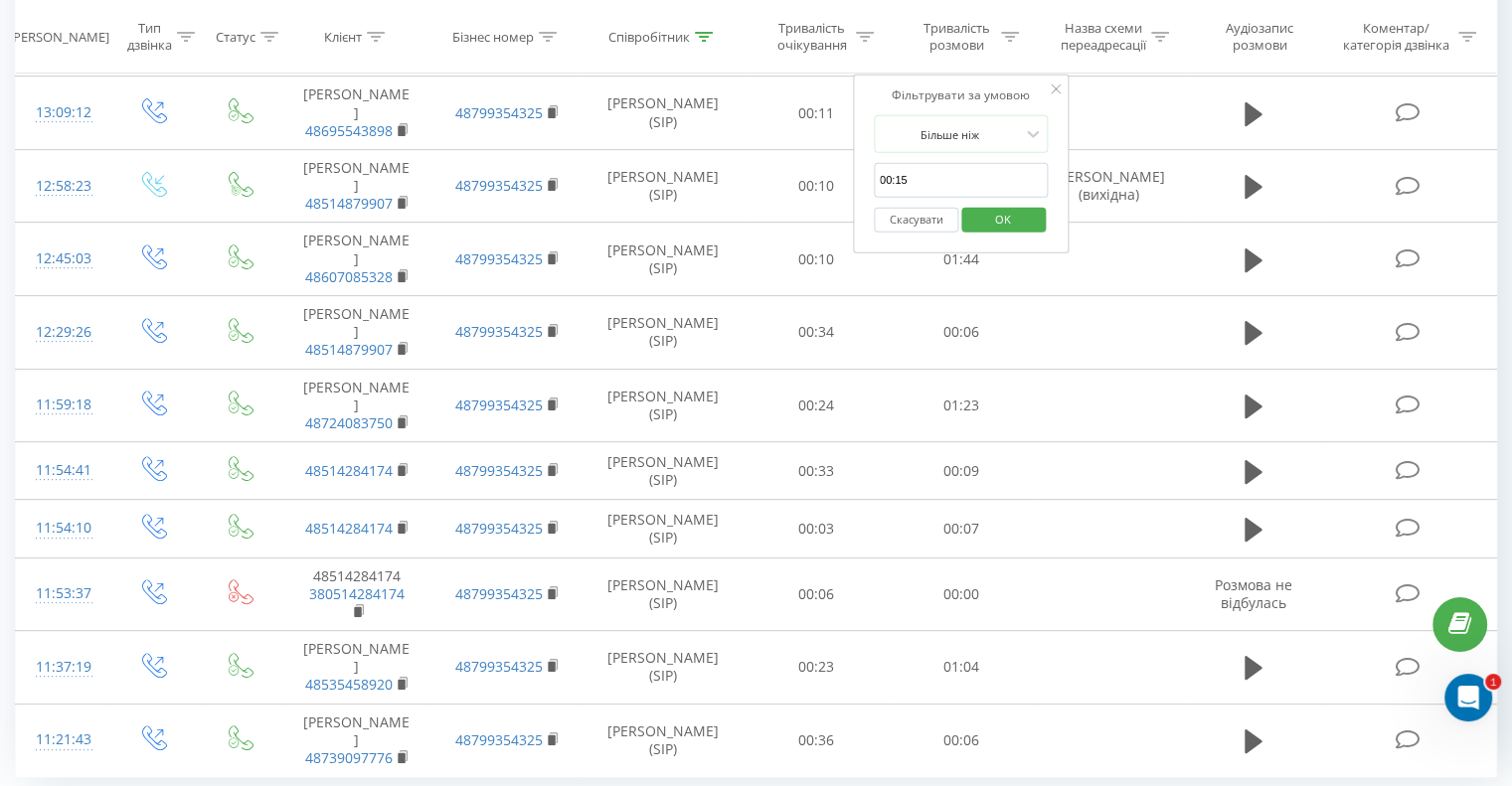 click on "OK" at bounding box center (1003, 218) 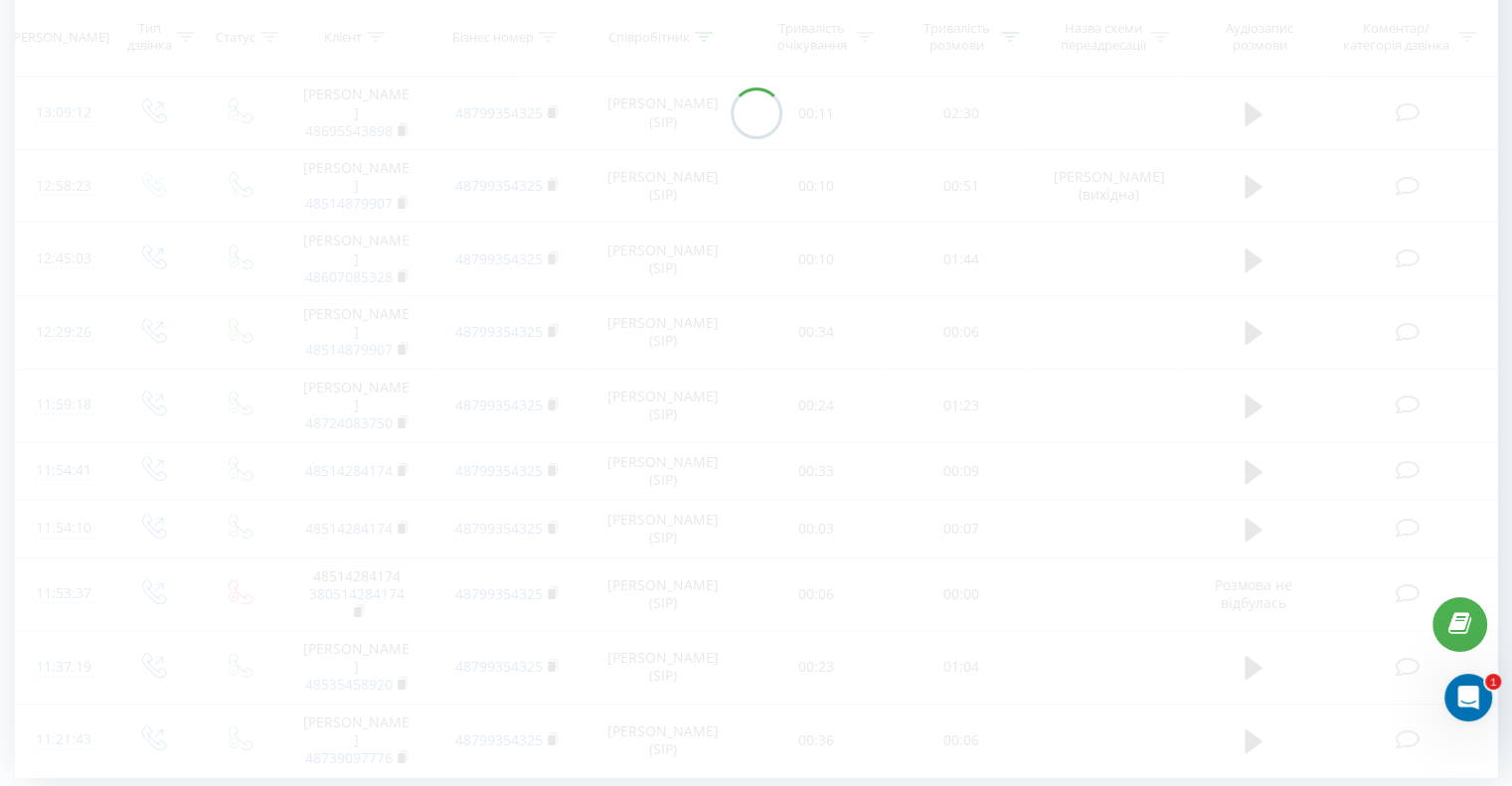 scroll, scrollTop: 195, scrollLeft: 0, axis: vertical 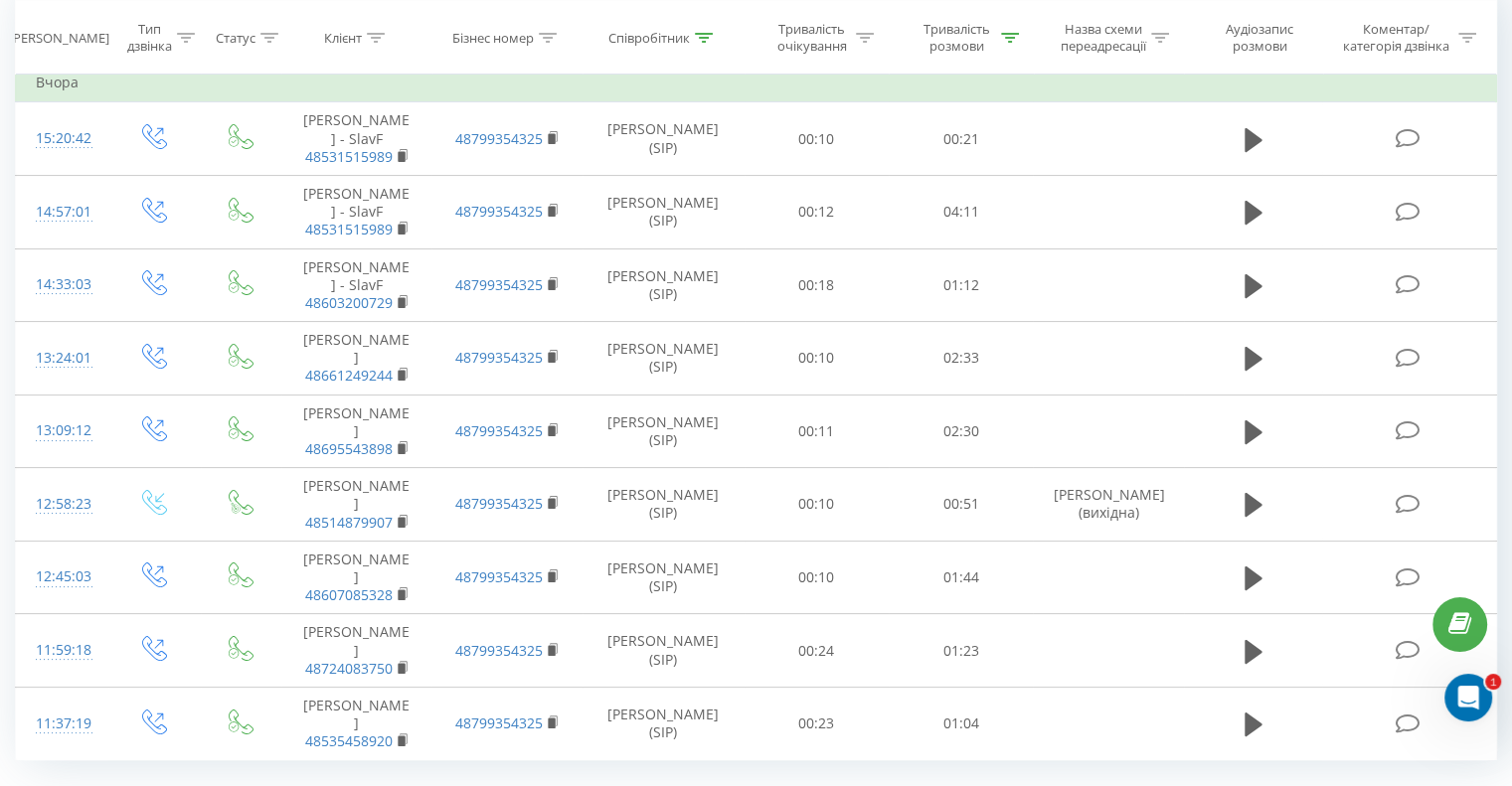 click 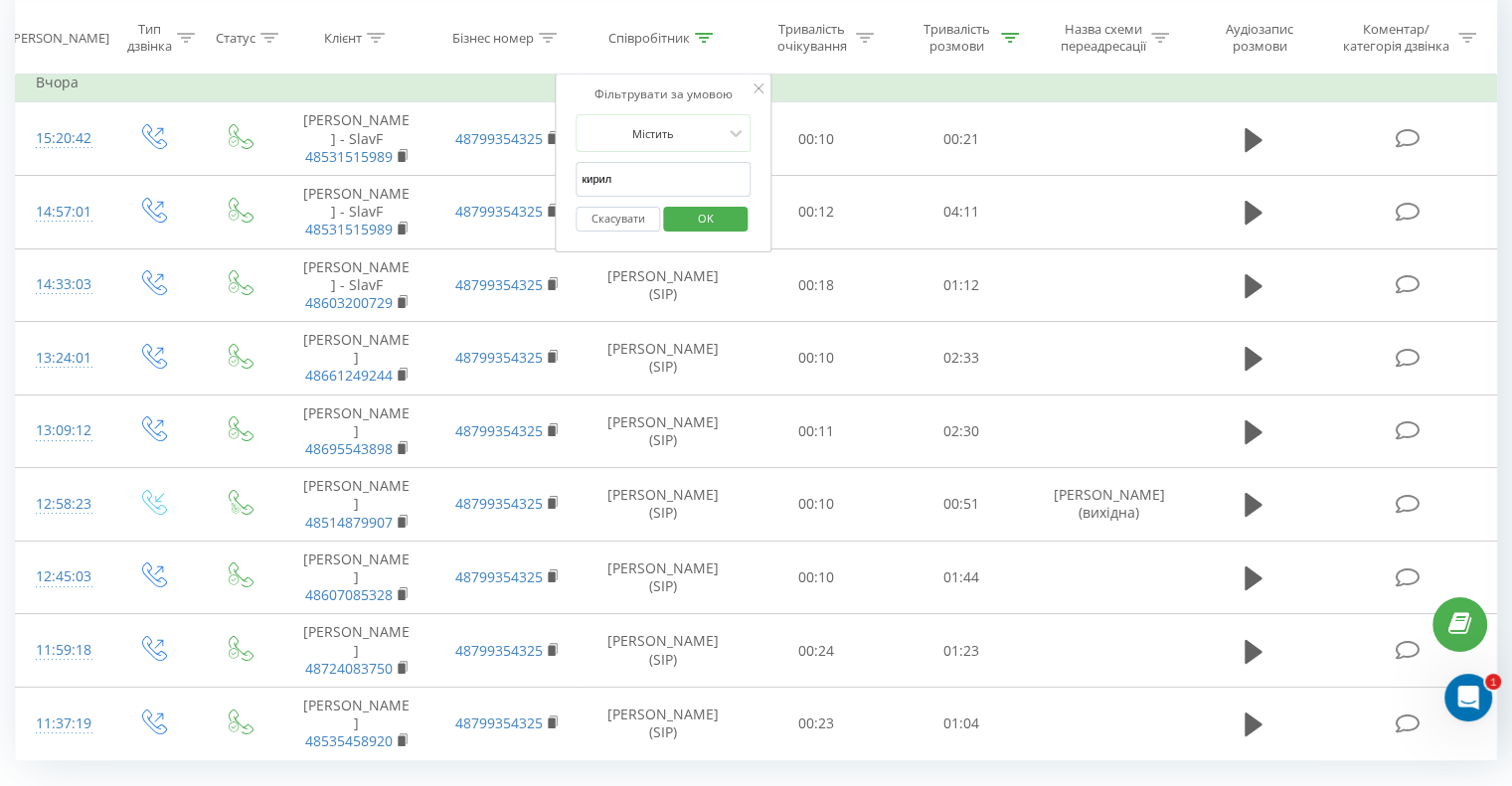 click on "кирил" at bounding box center (663, 179) 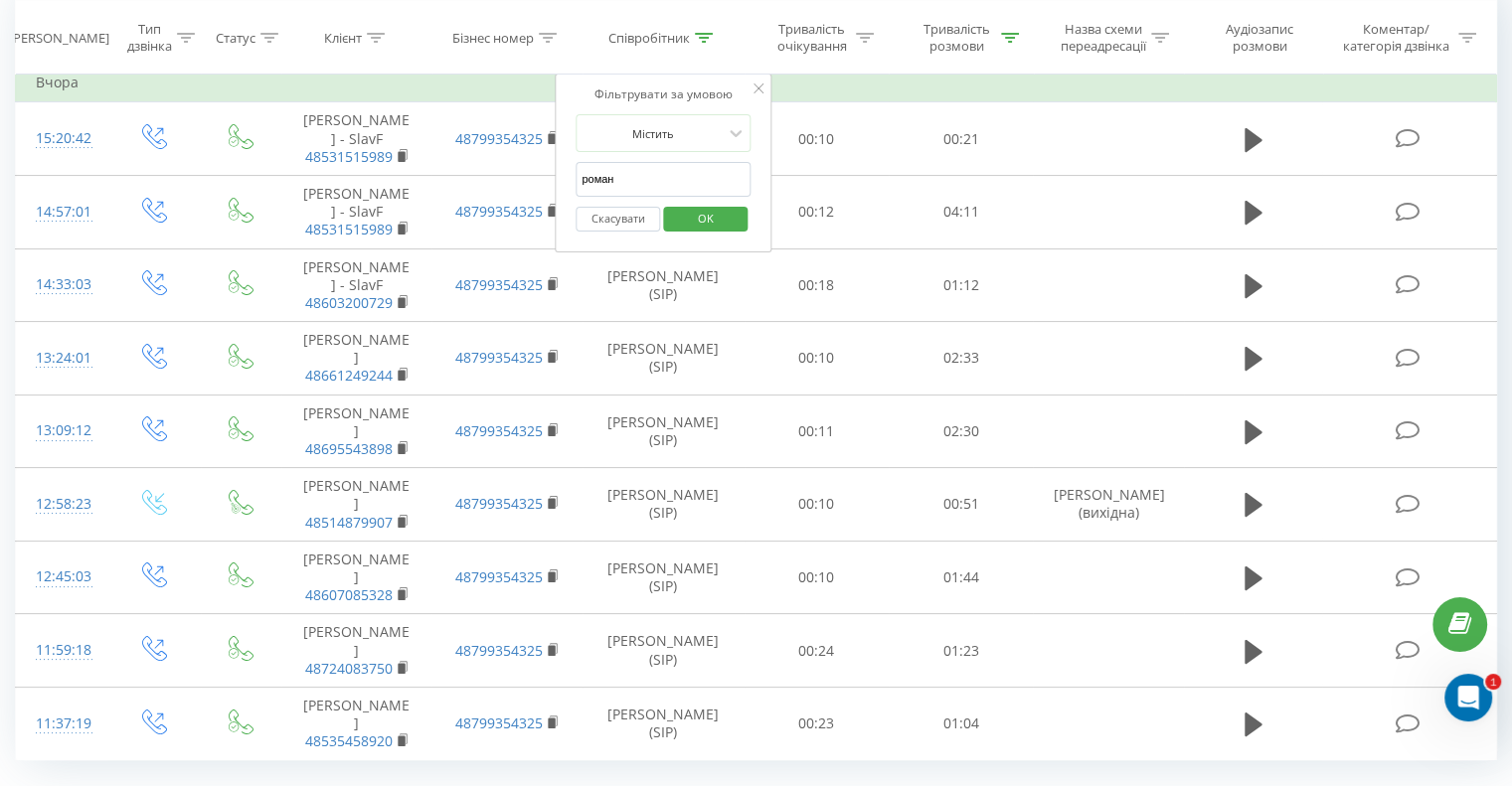 click on "OK" at bounding box center [706, 218] 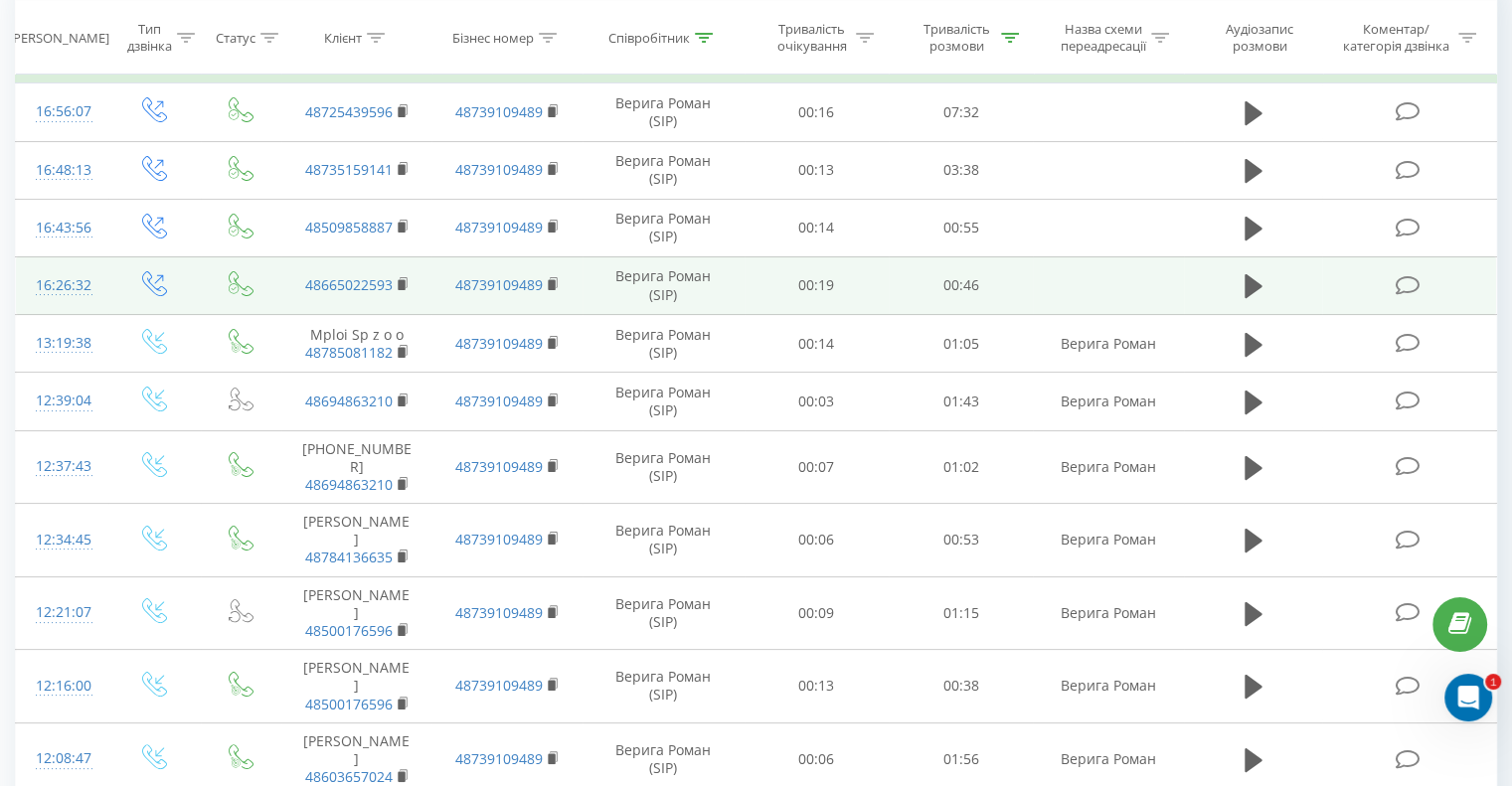 scroll, scrollTop: 413, scrollLeft: 0, axis: vertical 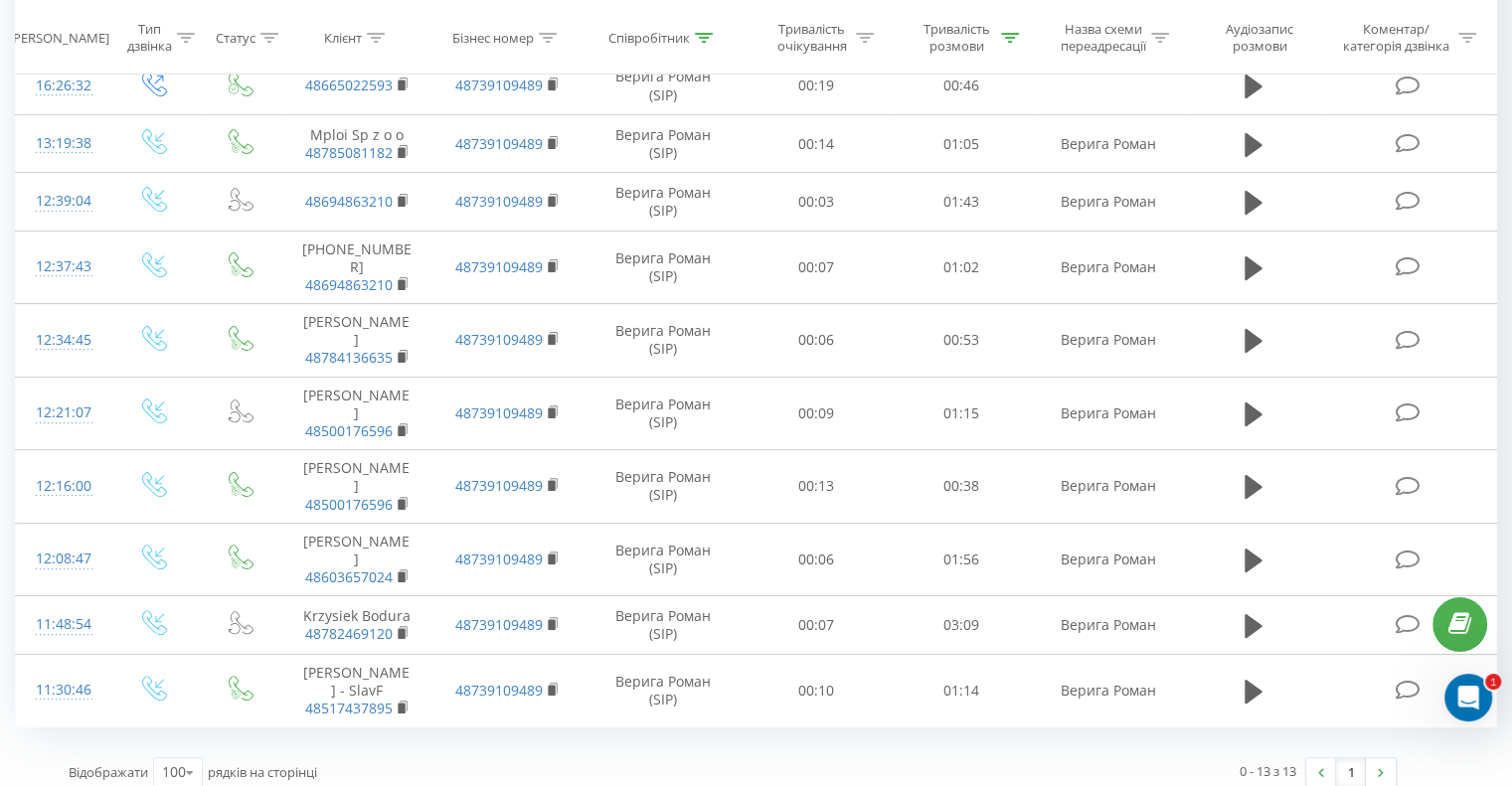 click 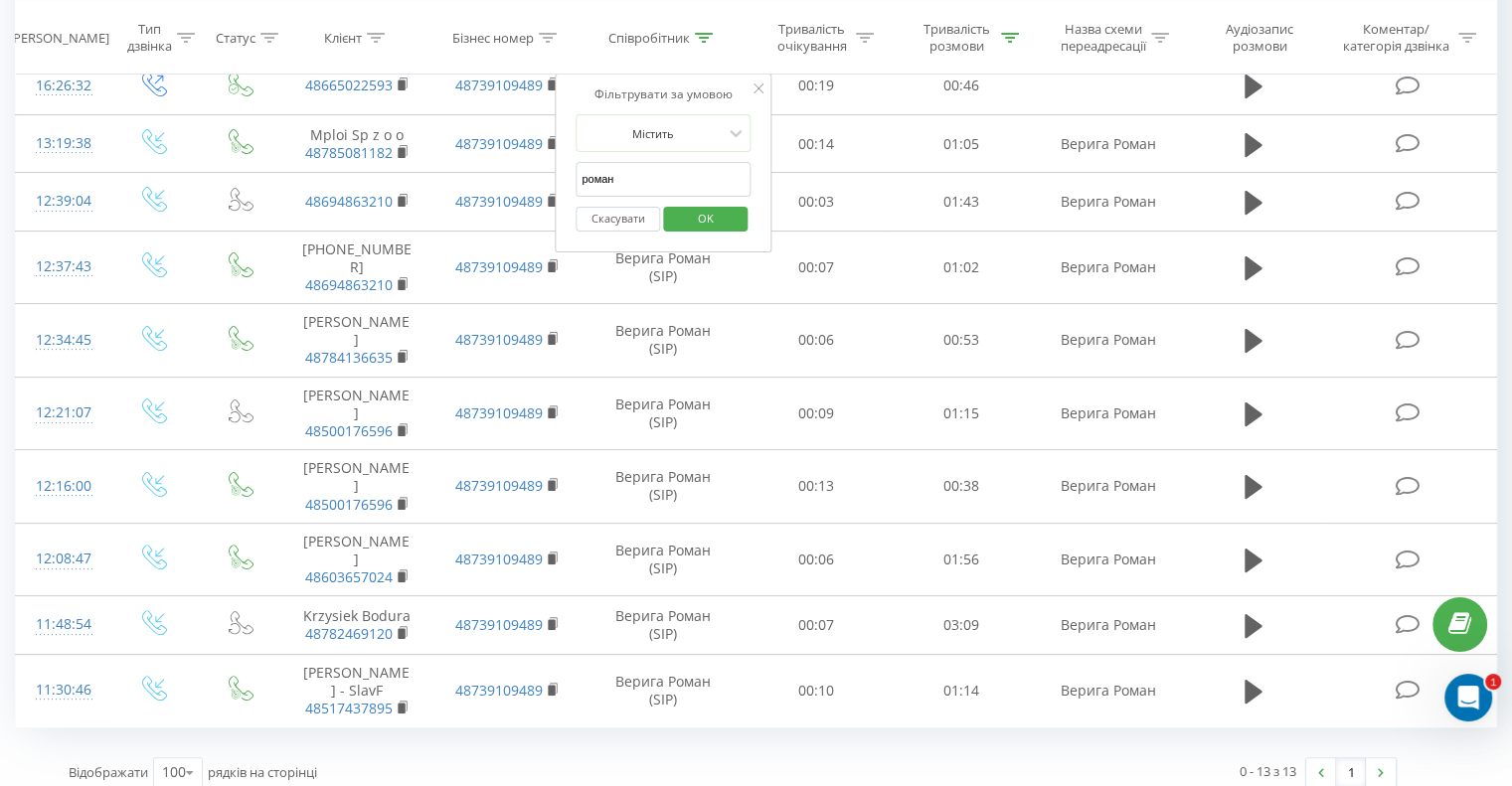 click on "роман" at bounding box center [663, 179] 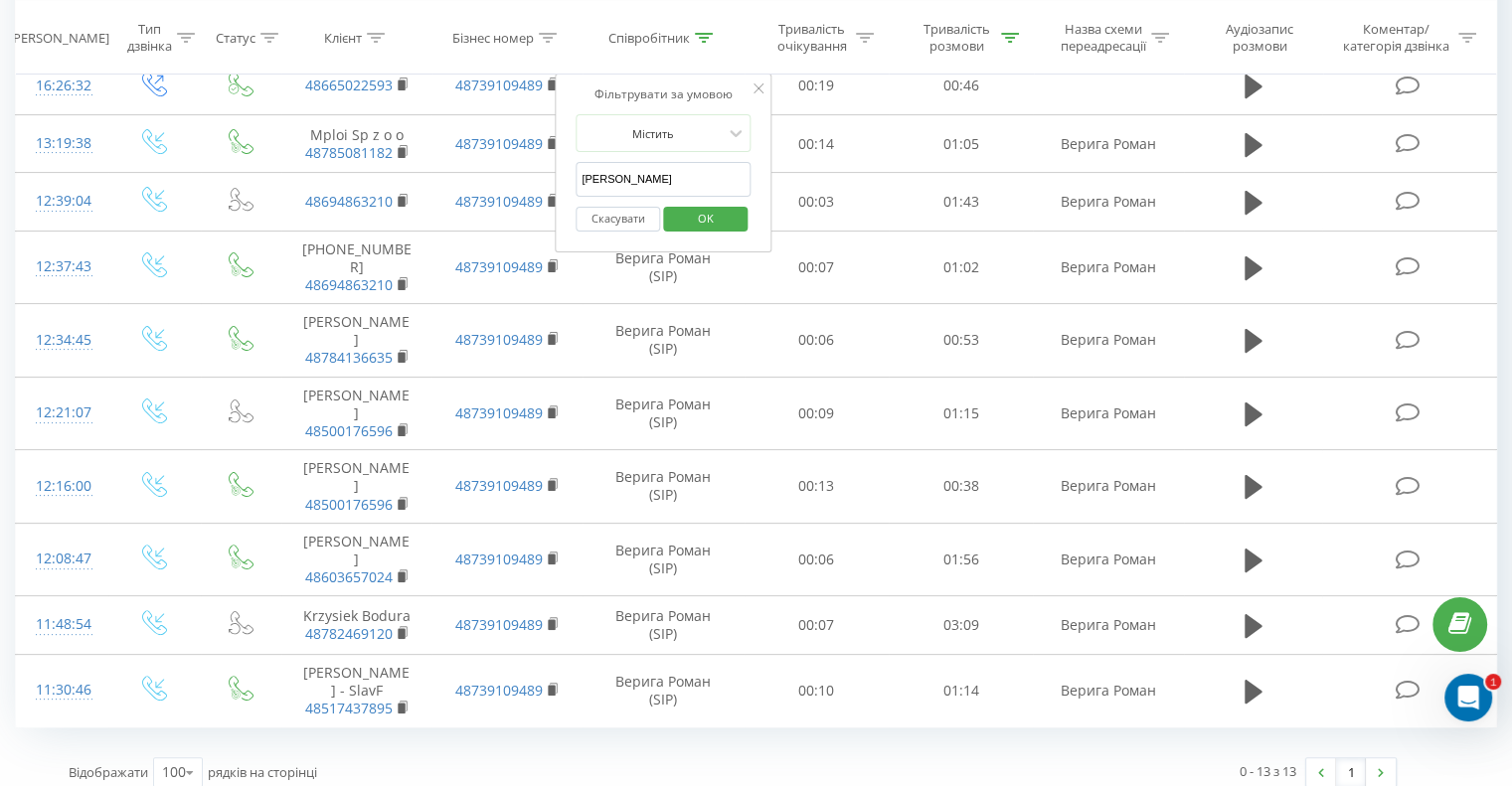 click on "OK" at bounding box center (706, 218) 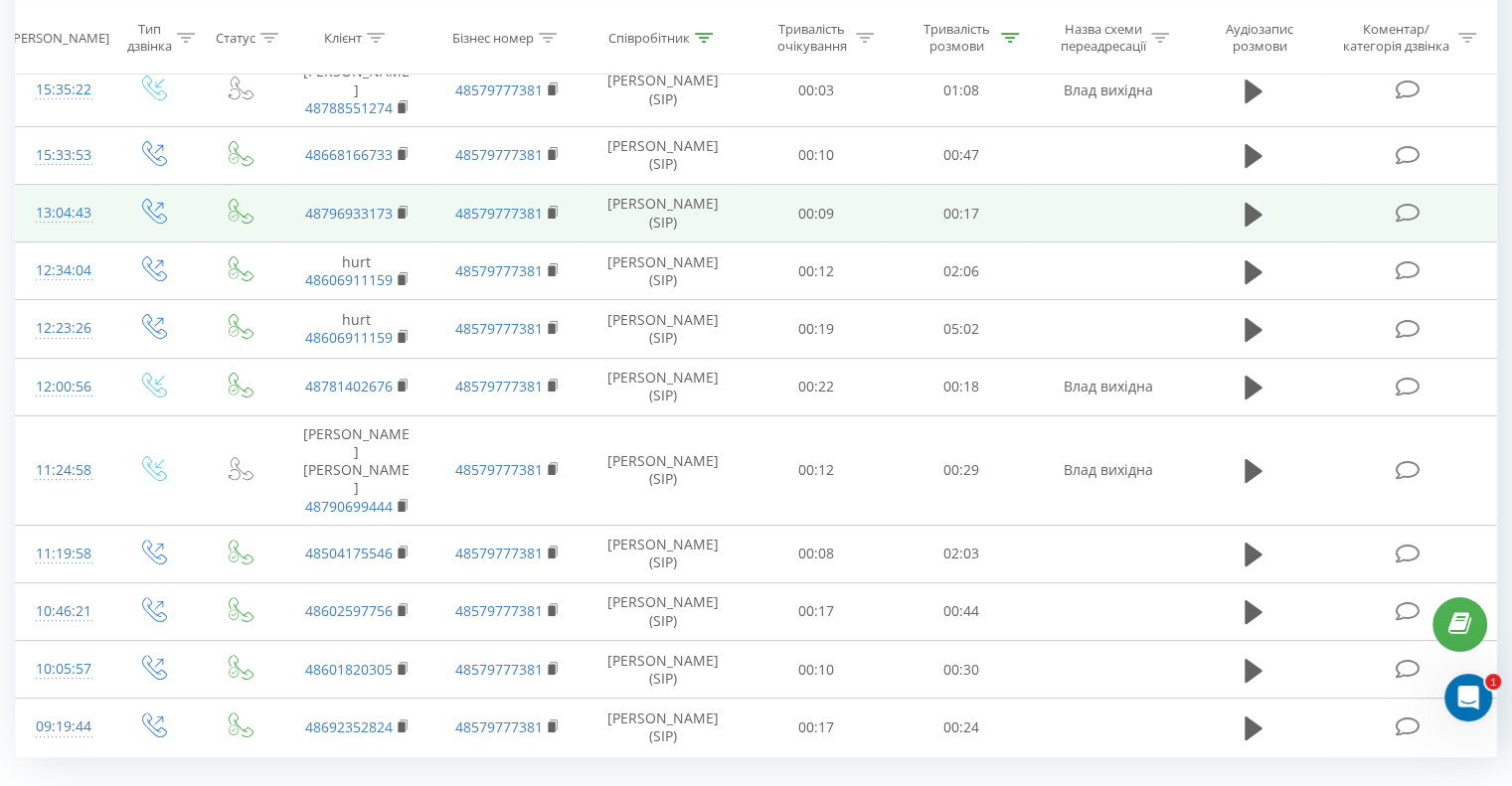 scroll, scrollTop: 440, scrollLeft: 0, axis: vertical 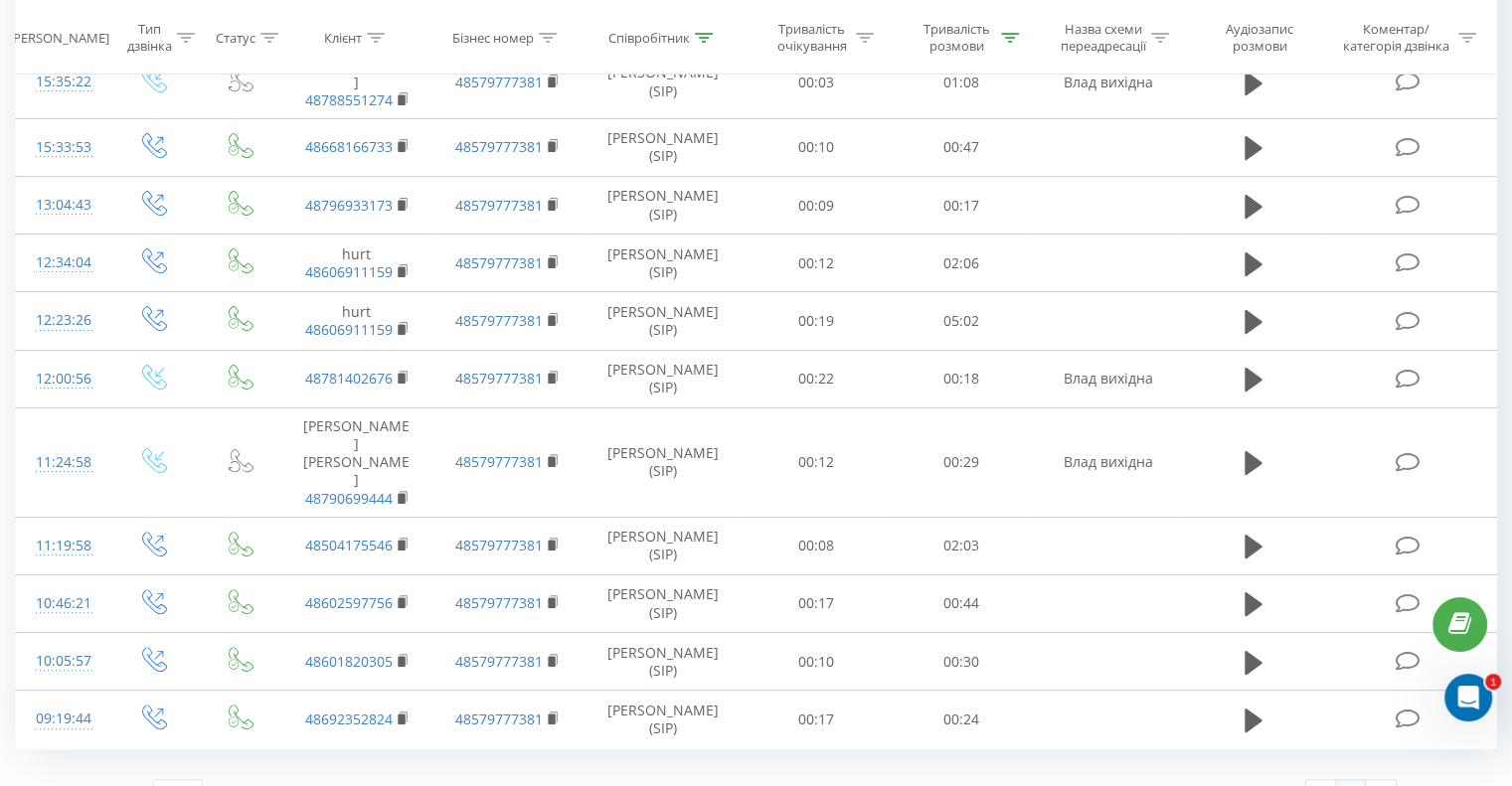 click 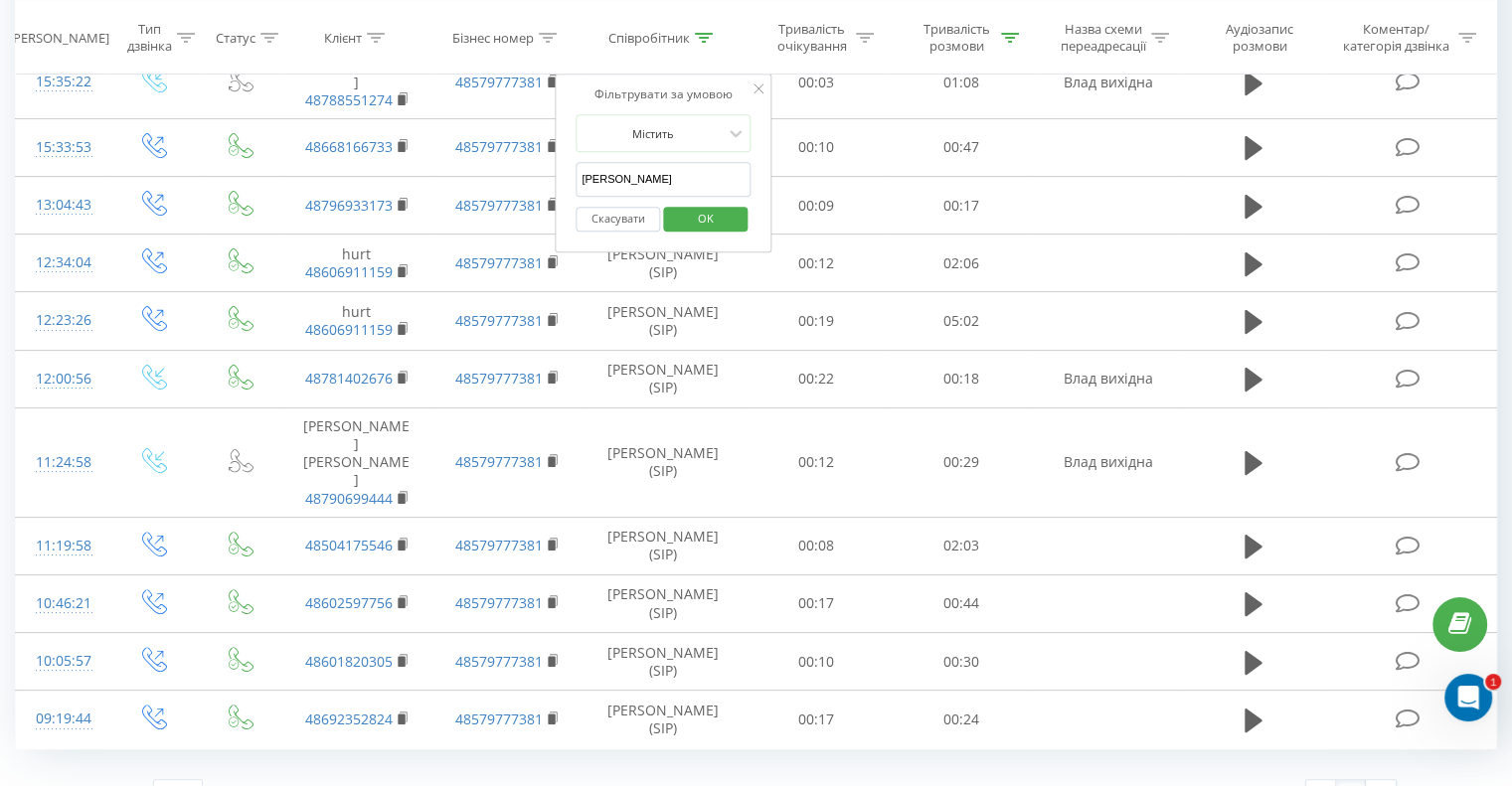 click on "[PERSON_NAME]" at bounding box center (663, 179) 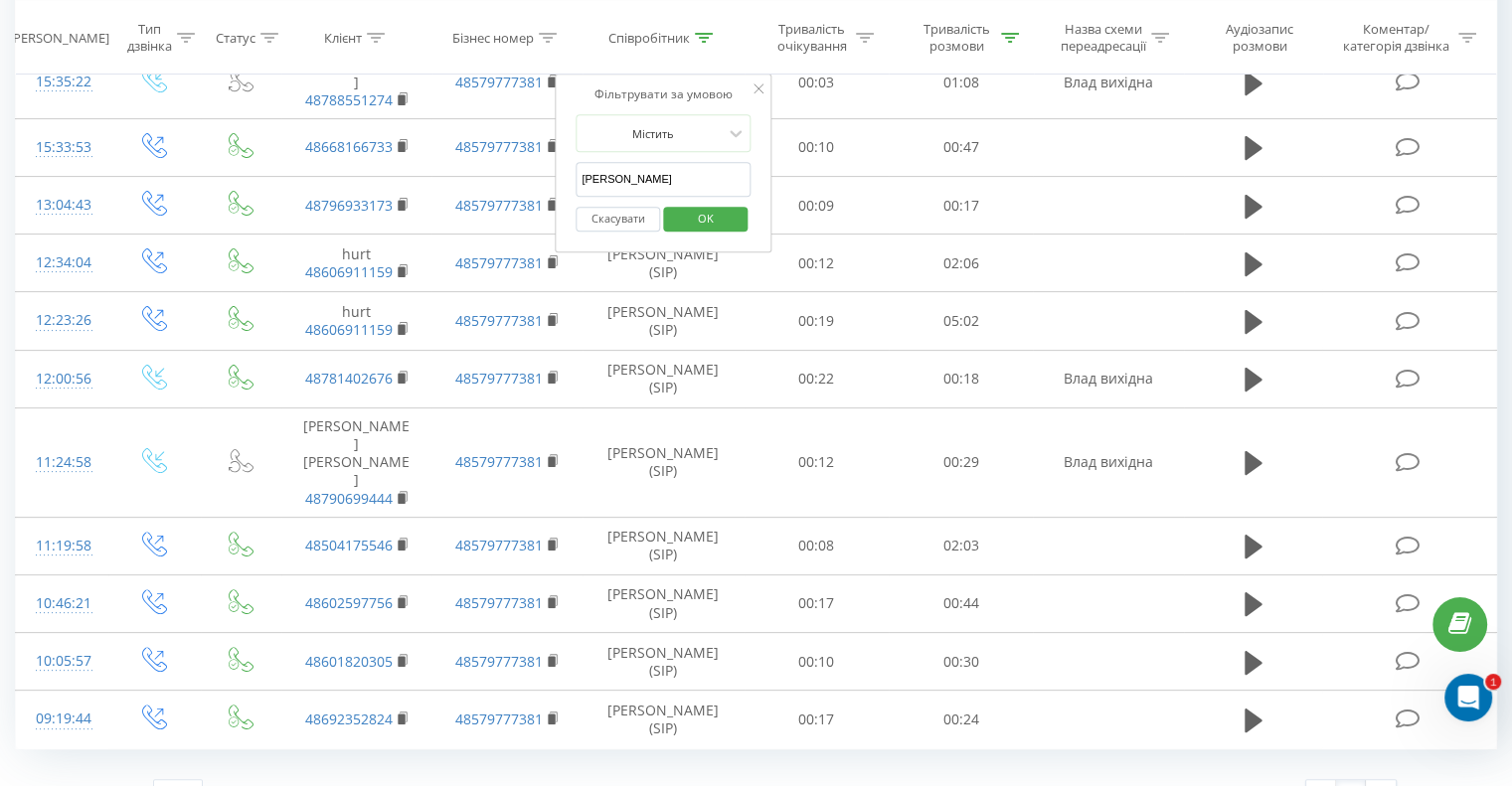 click on "OK" at bounding box center (706, 218) 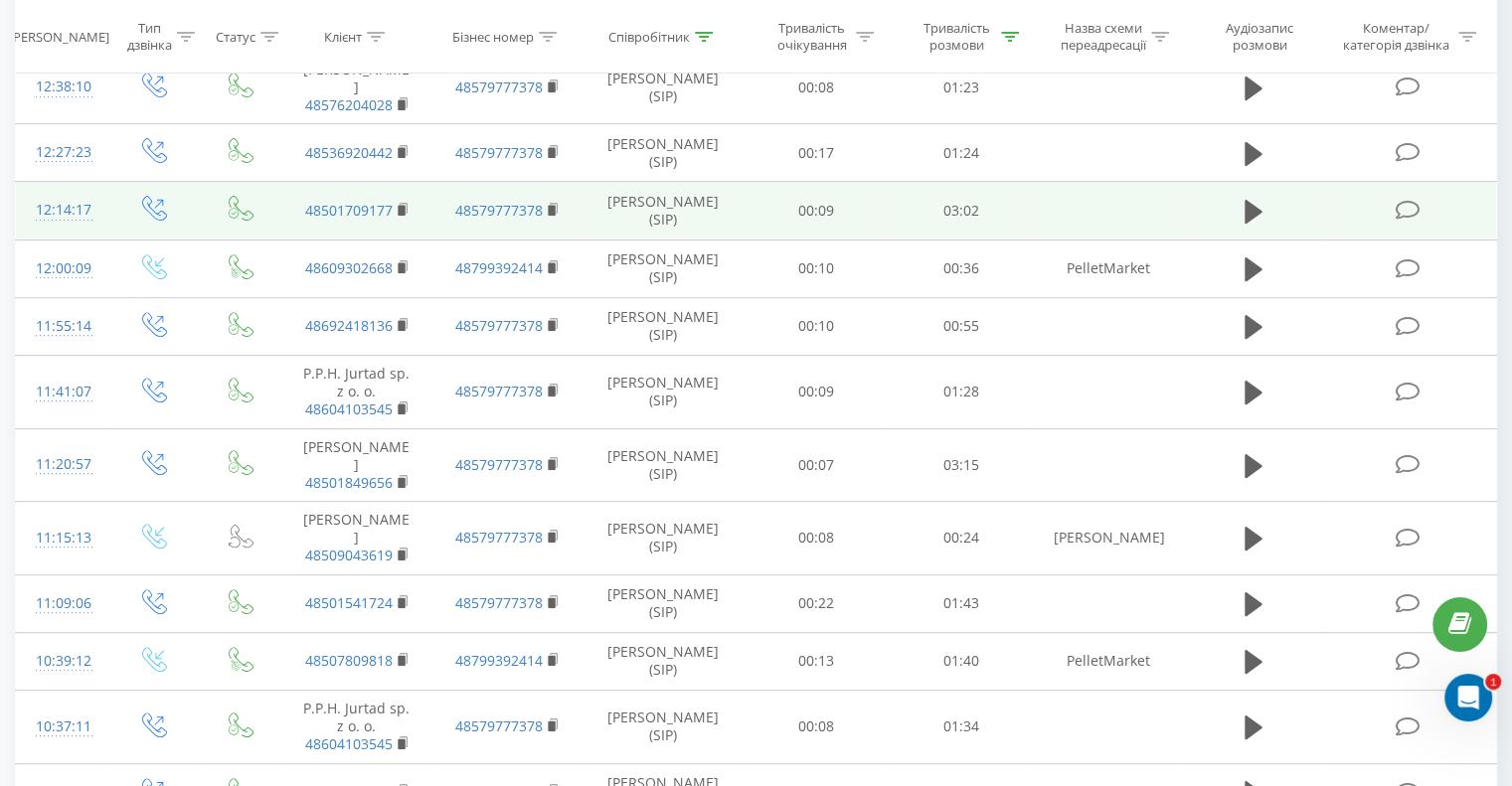 scroll, scrollTop: 956, scrollLeft: 0, axis: vertical 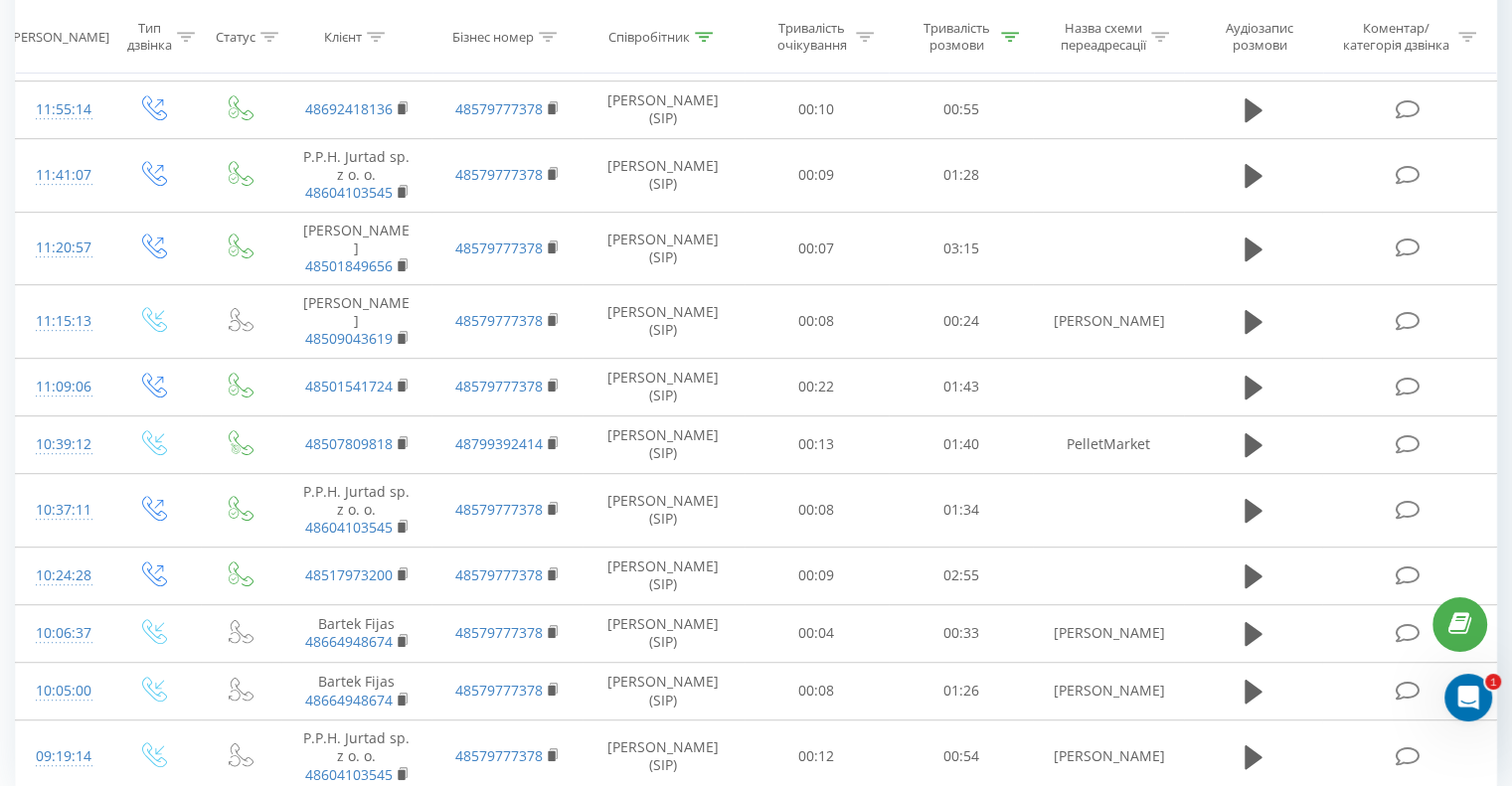 click 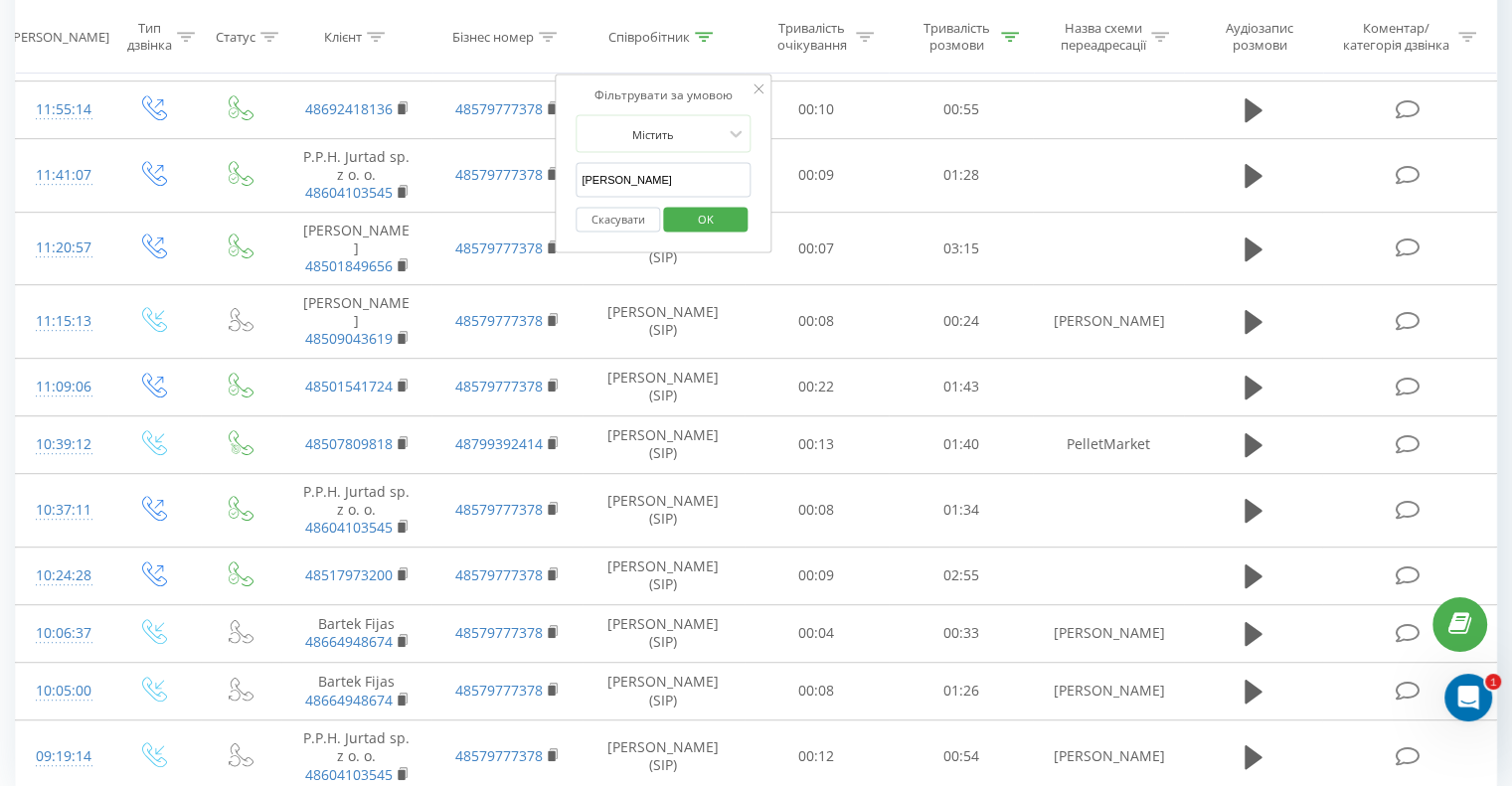 click on "[PERSON_NAME]" at bounding box center (663, 180) 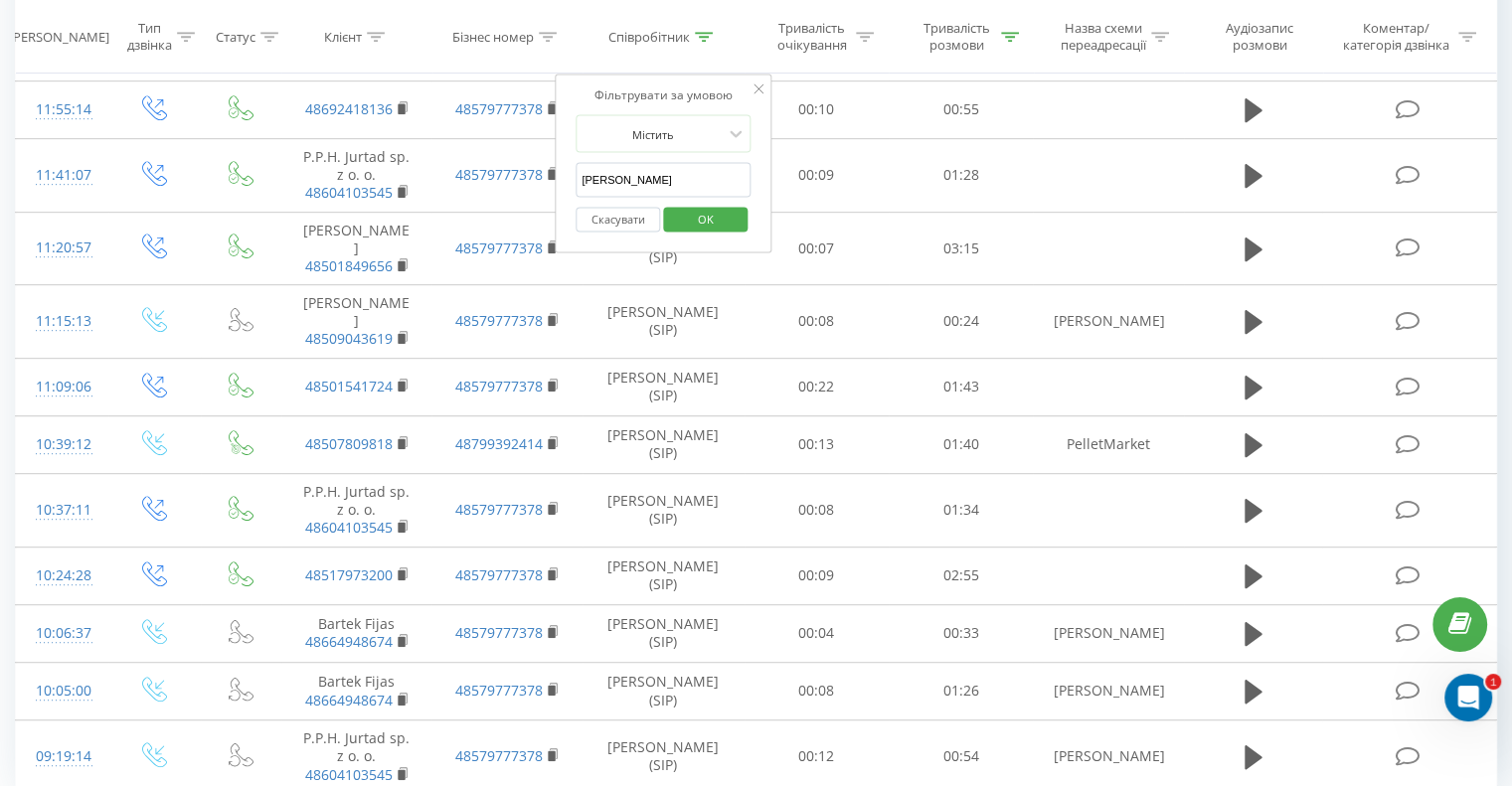 click on "OK" at bounding box center (706, 218) 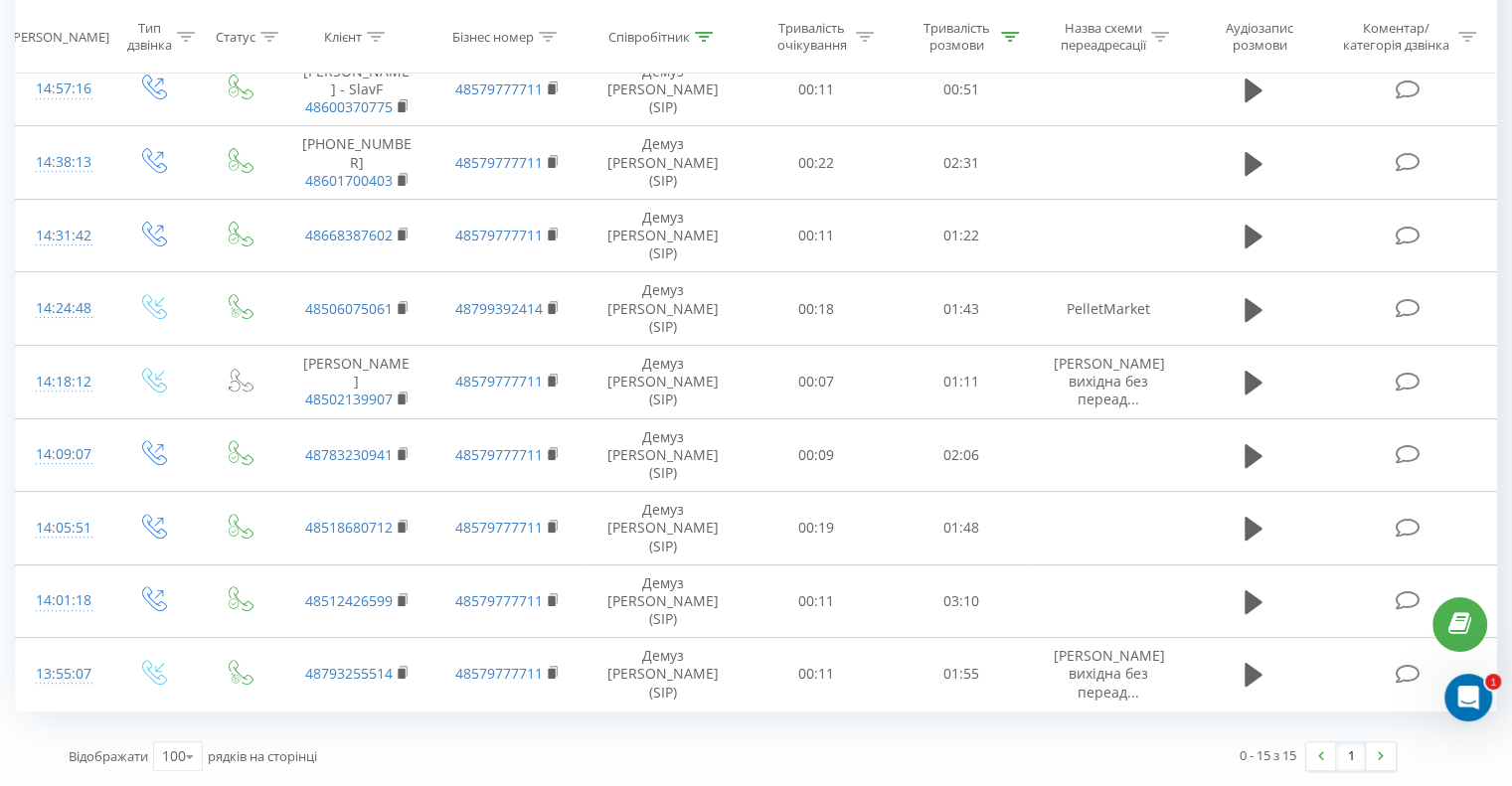 scroll, scrollTop: 479, scrollLeft: 0, axis: vertical 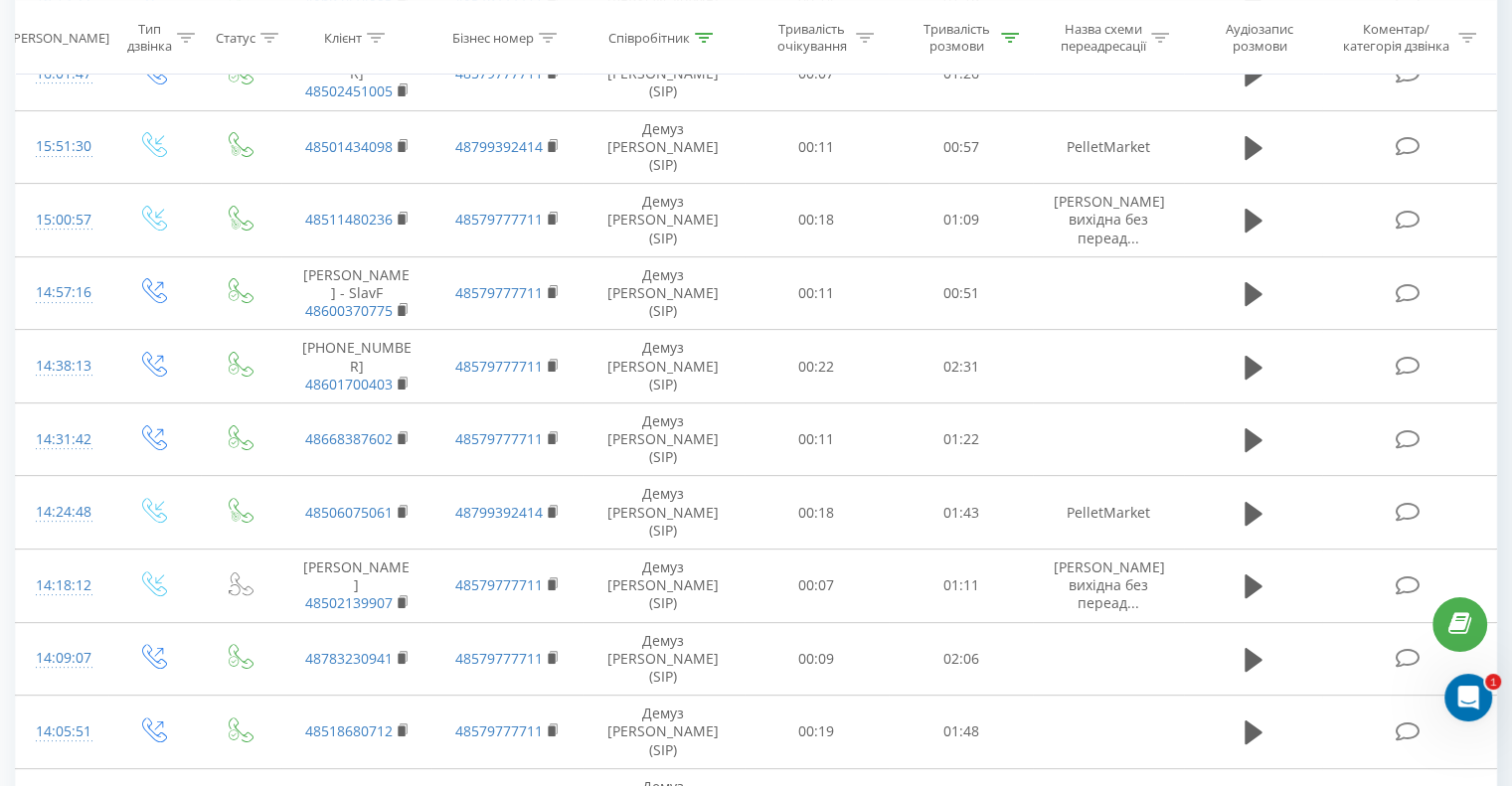 click on "Тривалість розмови" at bounding box center [961, 38] 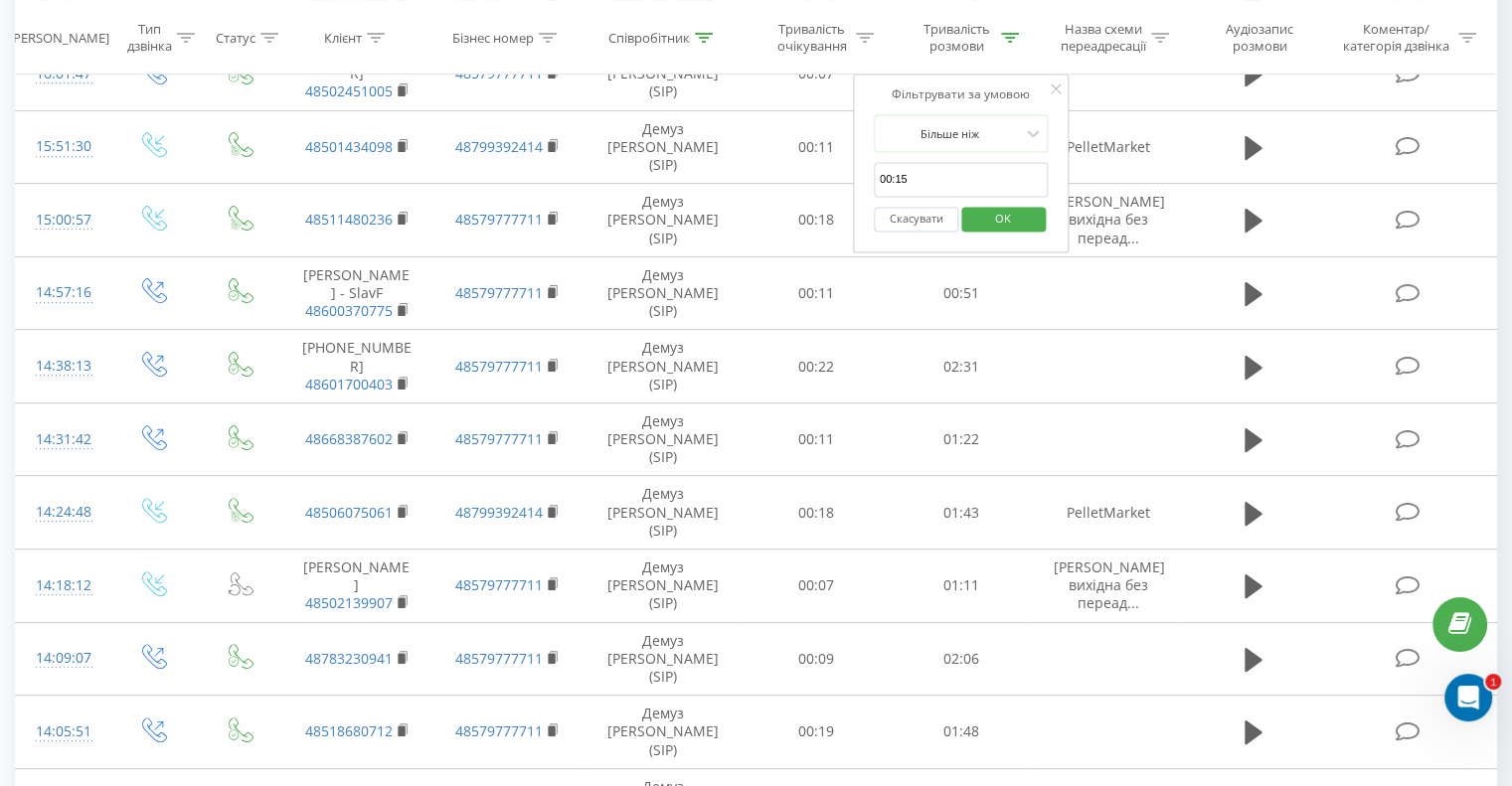 click on "Скасувати" at bounding box center (916, 219) 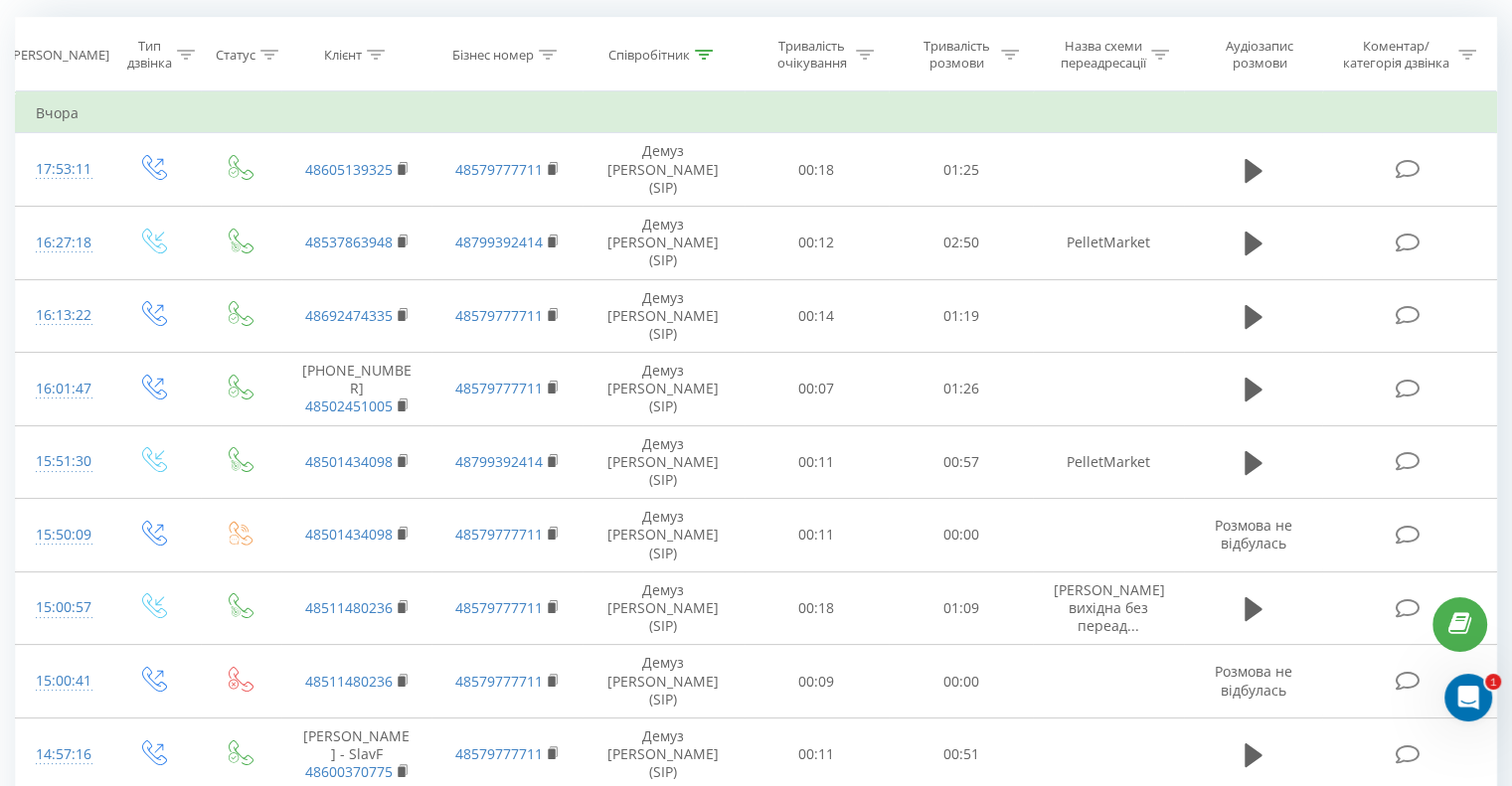 scroll, scrollTop: 129, scrollLeft: 0, axis: vertical 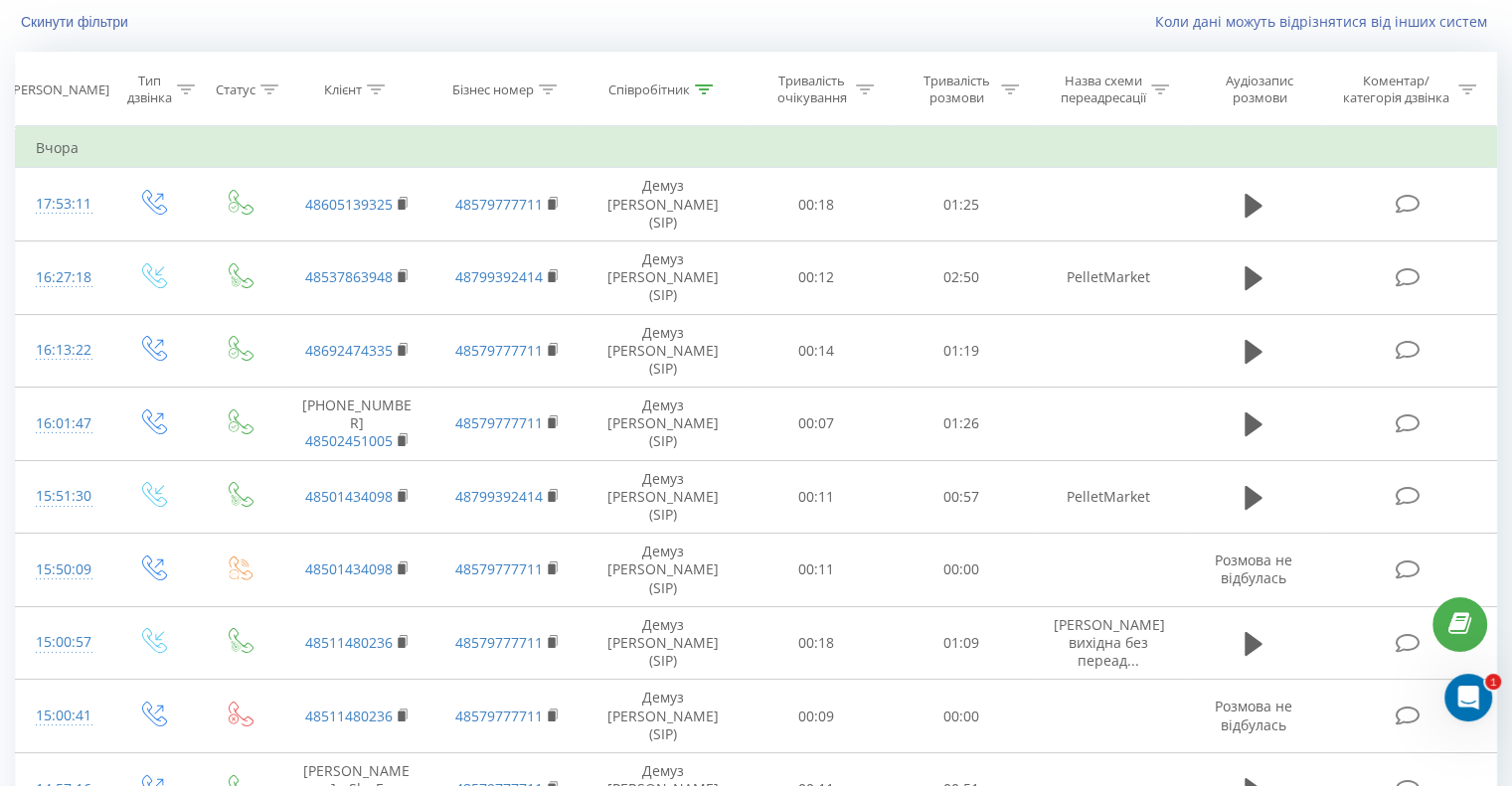 click on "Співробітник" at bounding box center (663, 89) 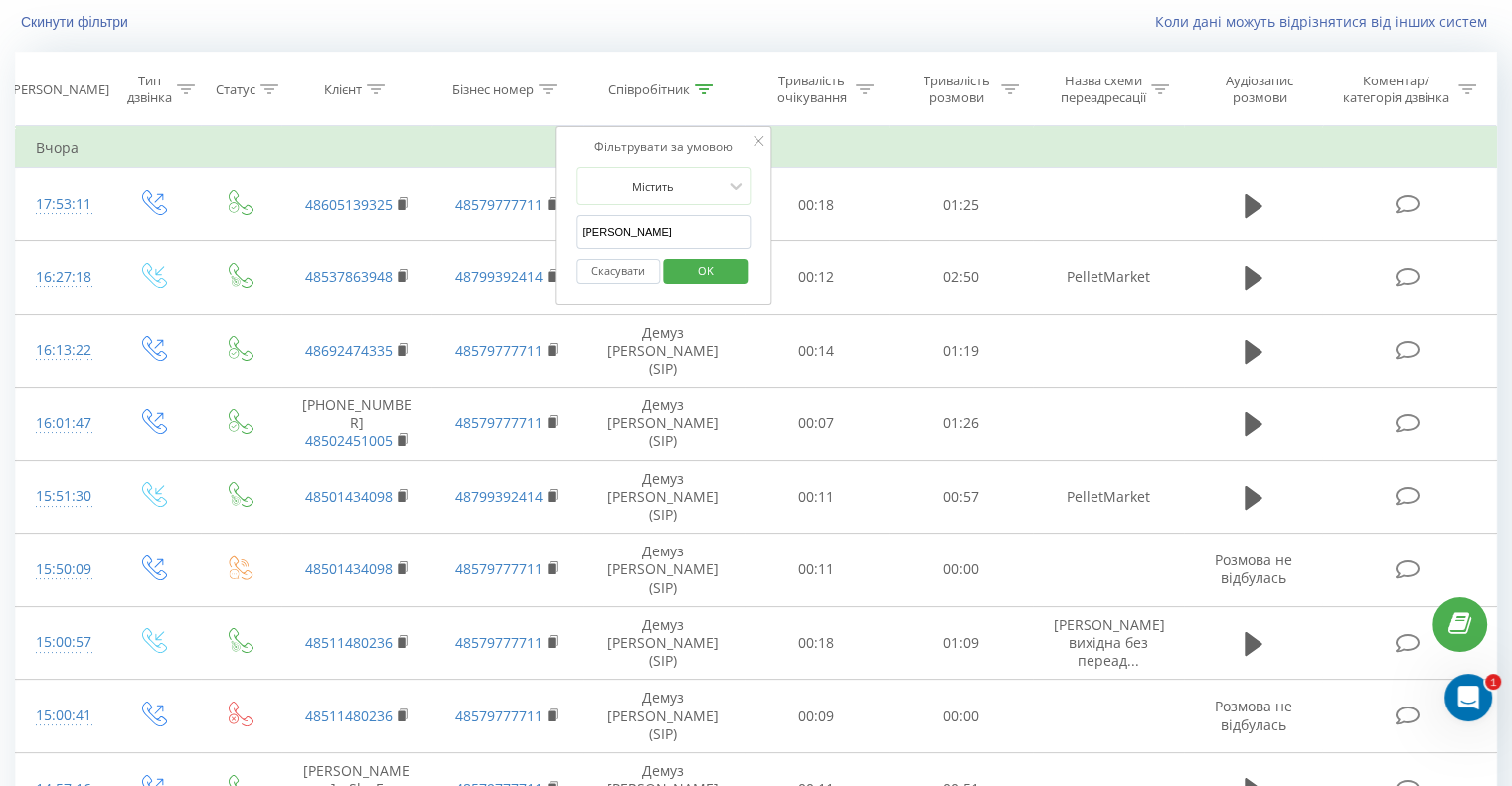 click on "[PERSON_NAME]" at bounding box center (663, 232) 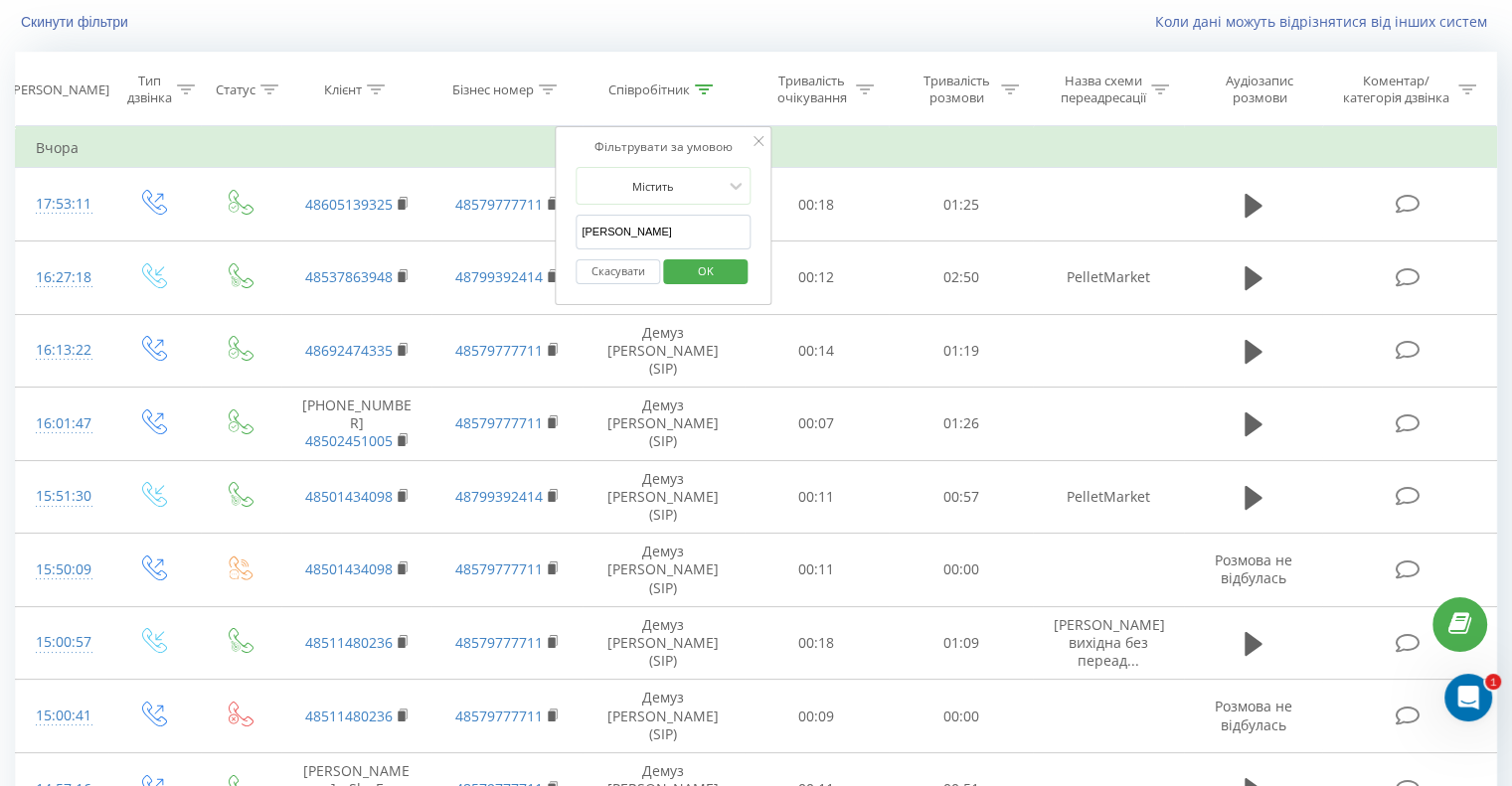 click on "OK" at bounding box center (706, 270) 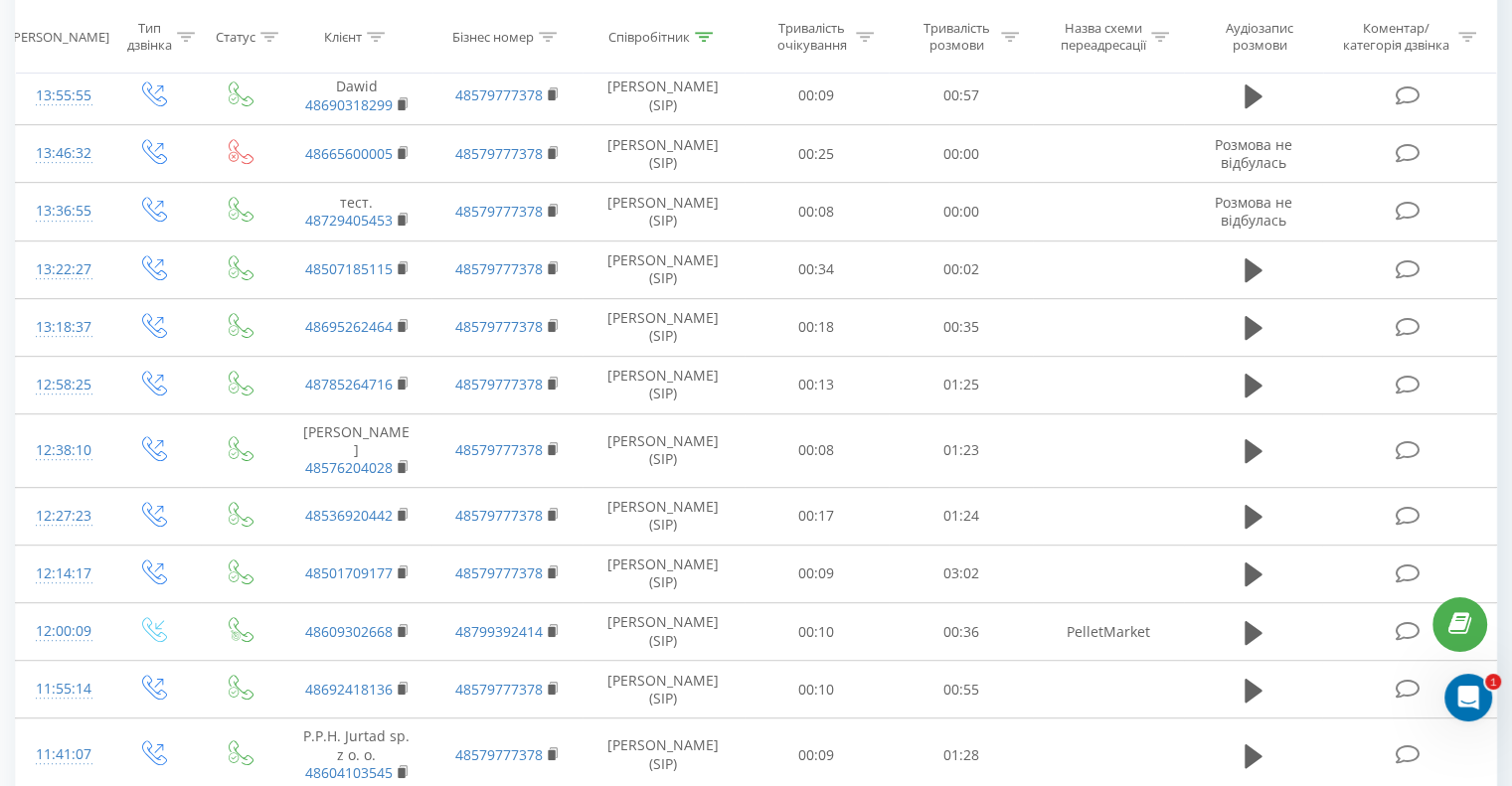scroll, scrollTop: 1763, scrollLeft: 0, axis: vertical 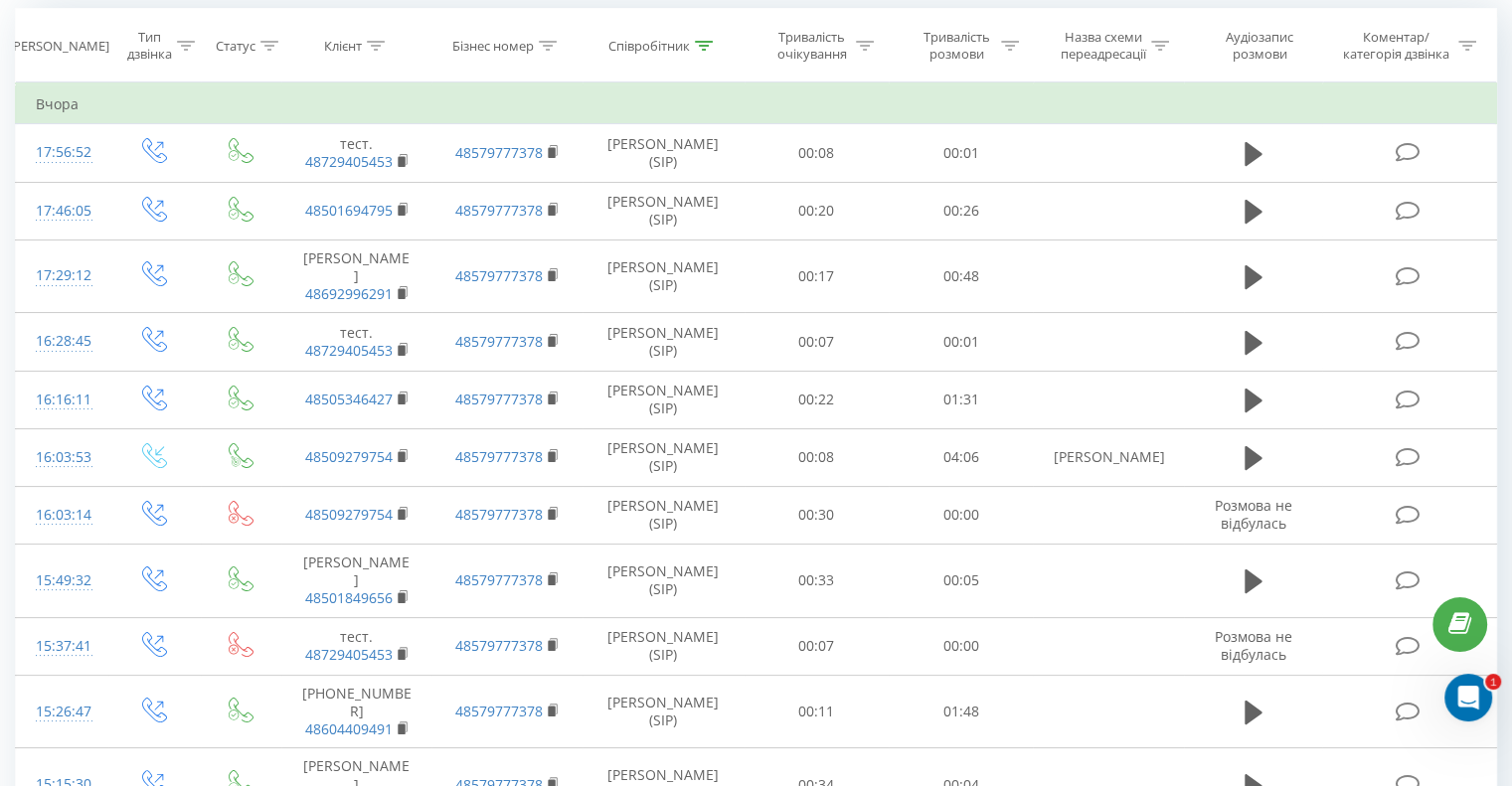 click 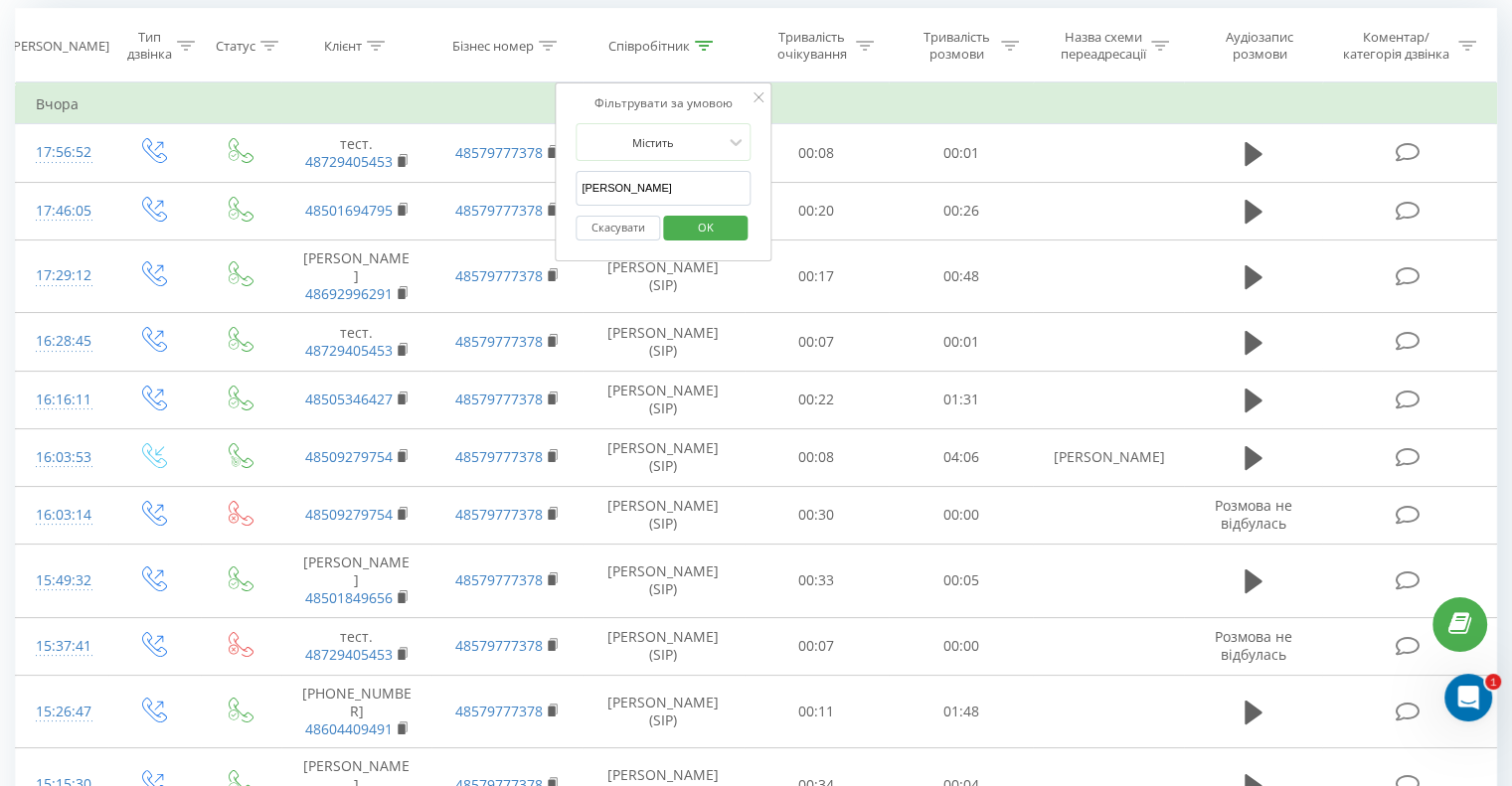 click on "[PERSON_NAME]" at bounding box center [663, 188] 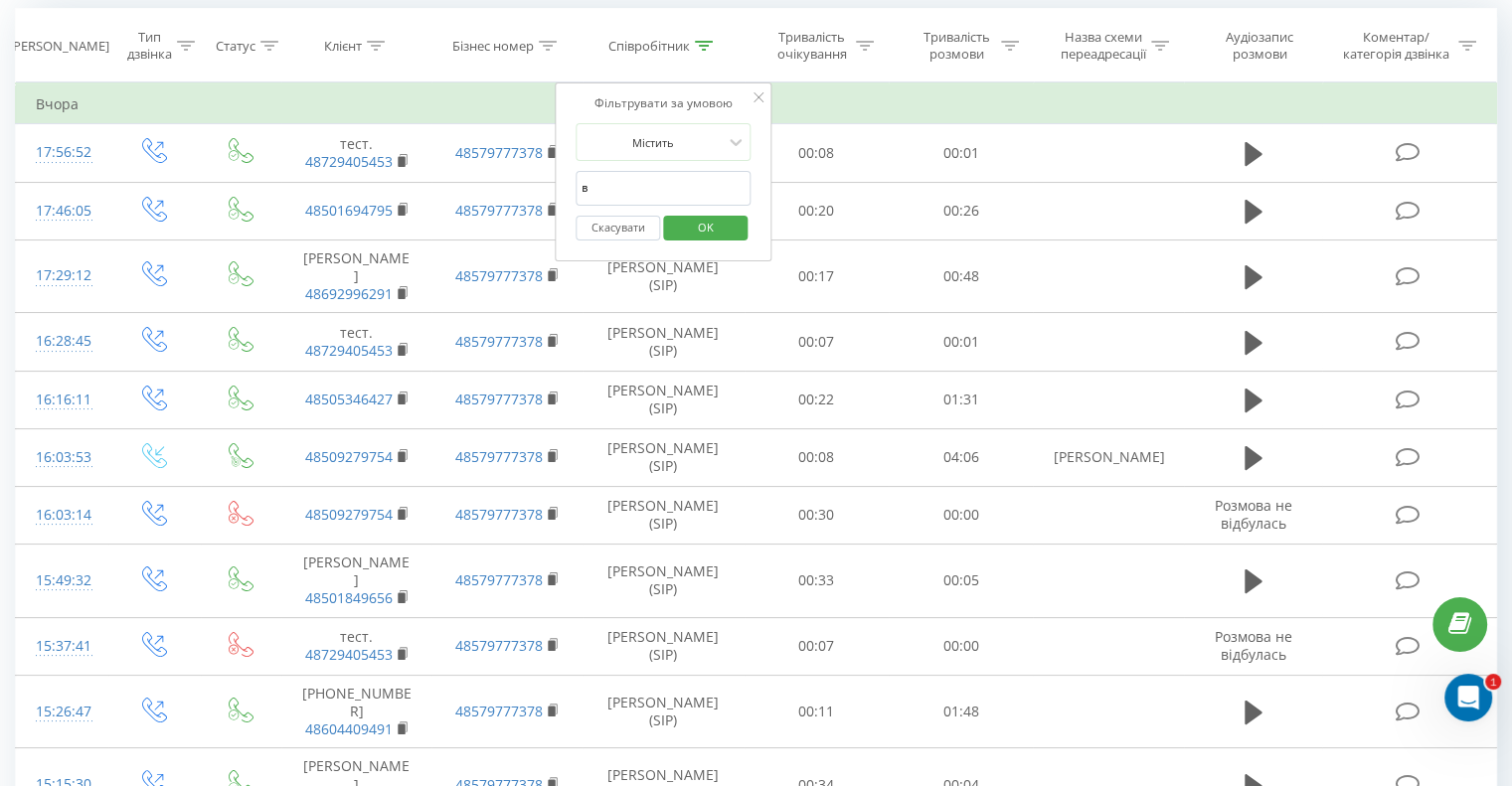 type on "[PERSON_NAME]" 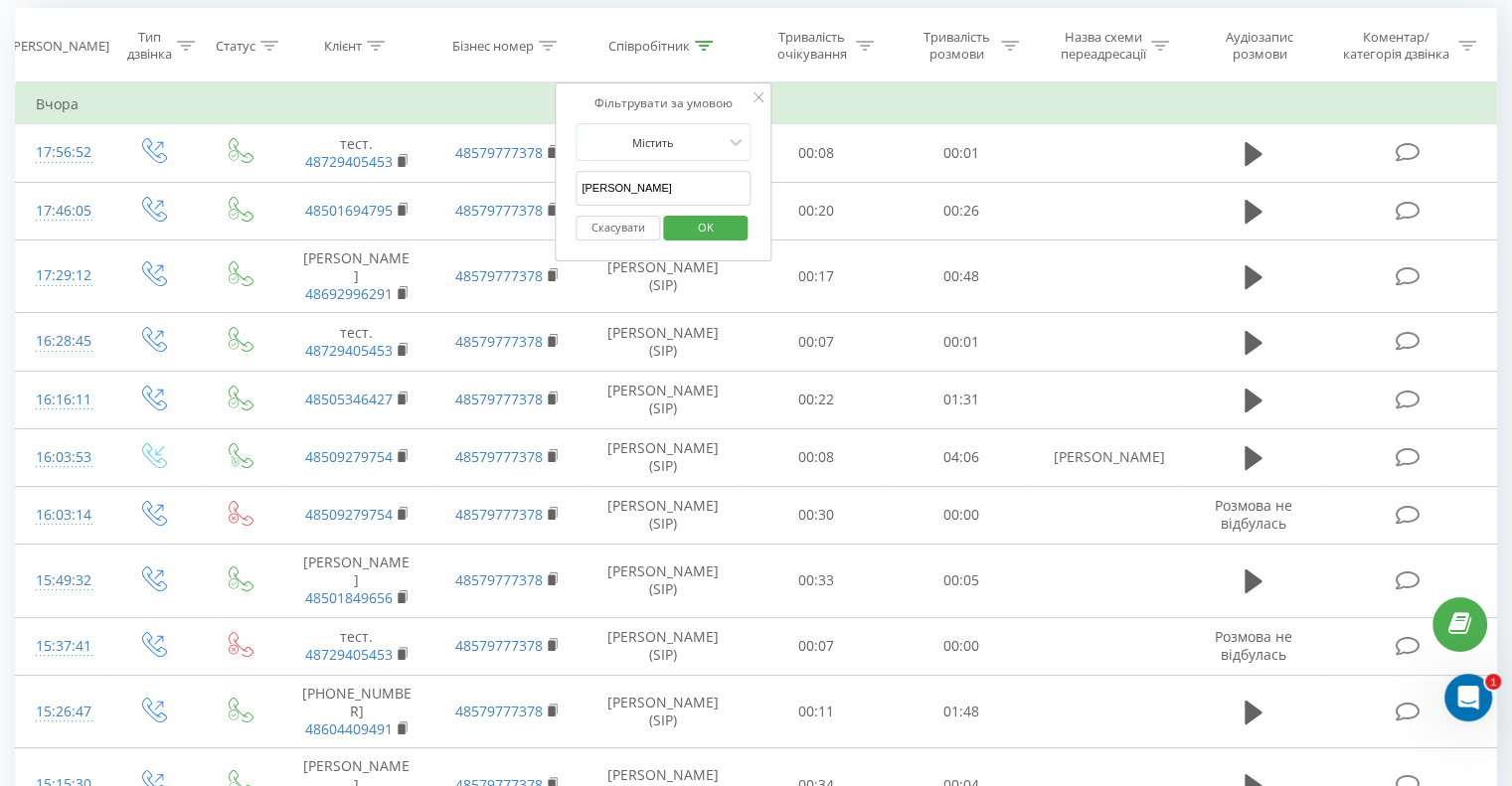click on "OK" at bounding box center (706, 227) 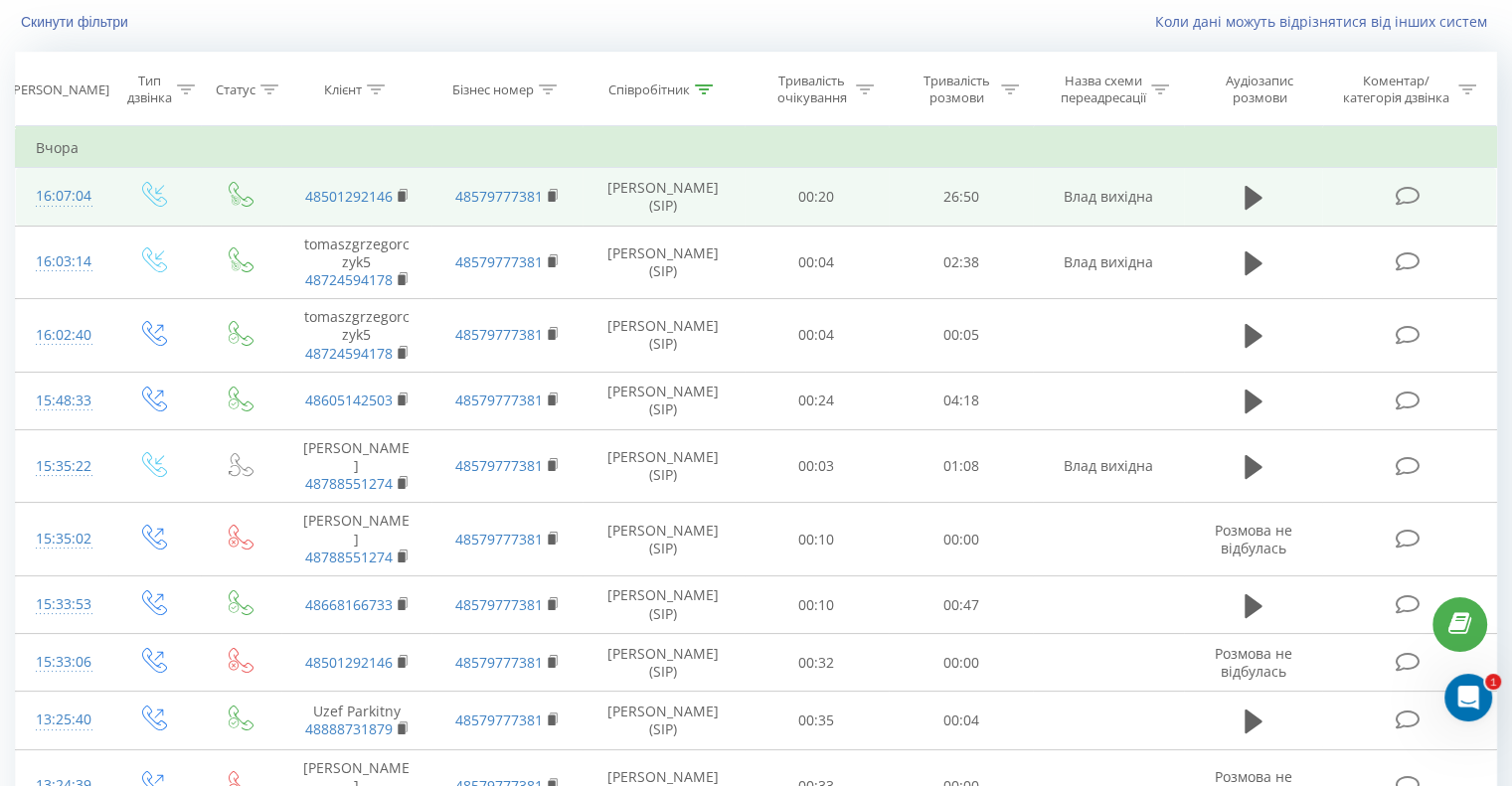 scroll, scrollTop: 12, scrollLeft: 0, axis: vertical 